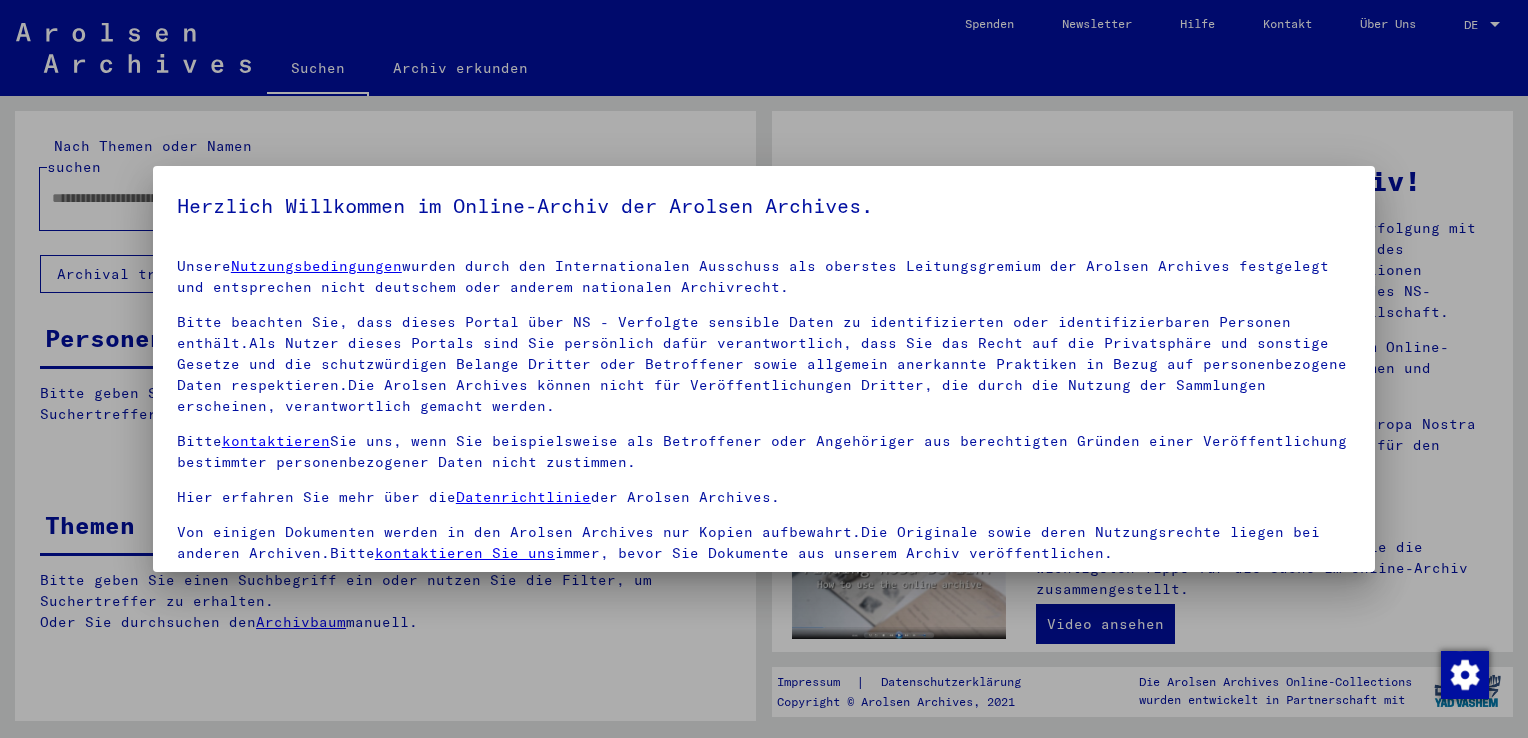 scroll, scrollTop: 0, scrollLeft: 0, axis: both 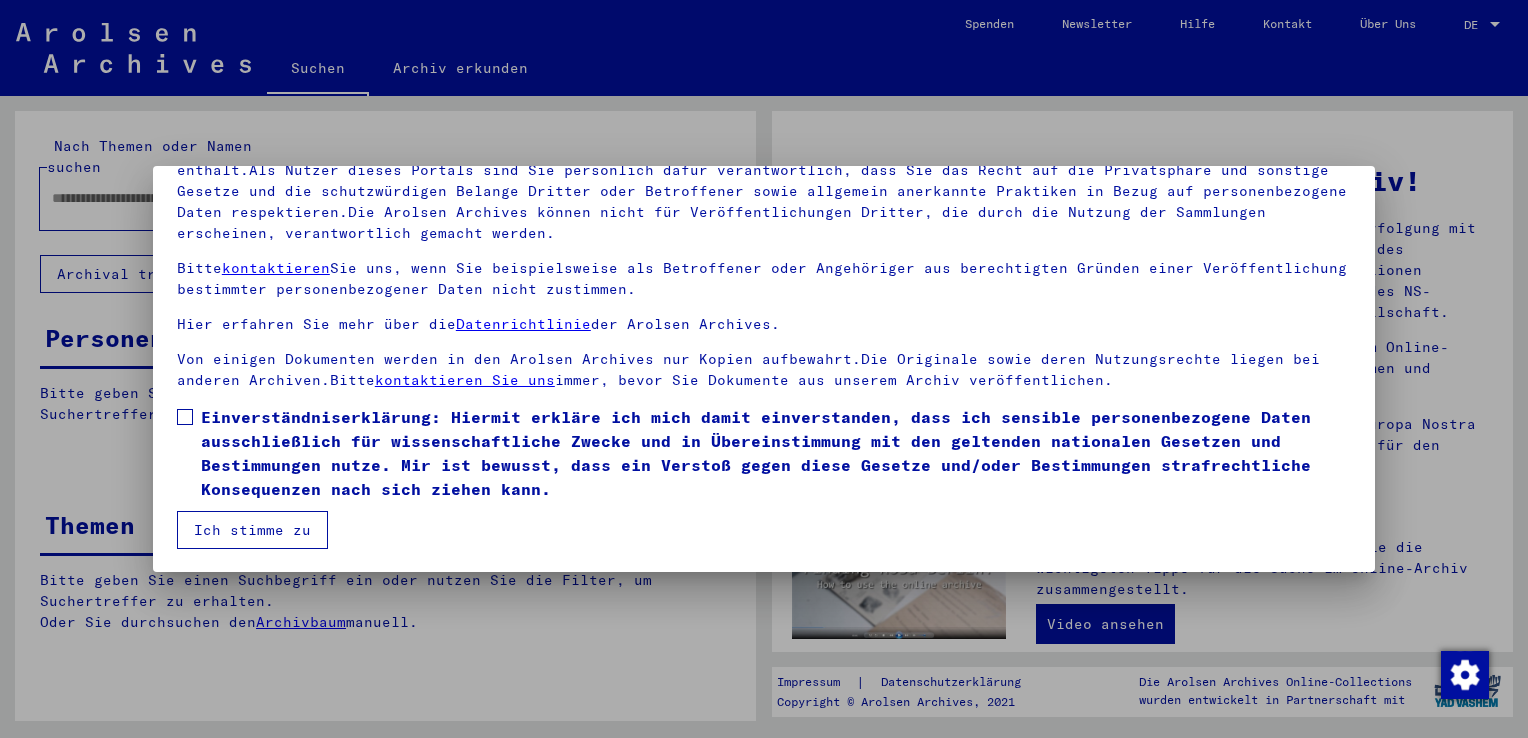 click at bounding box center (185, 417) 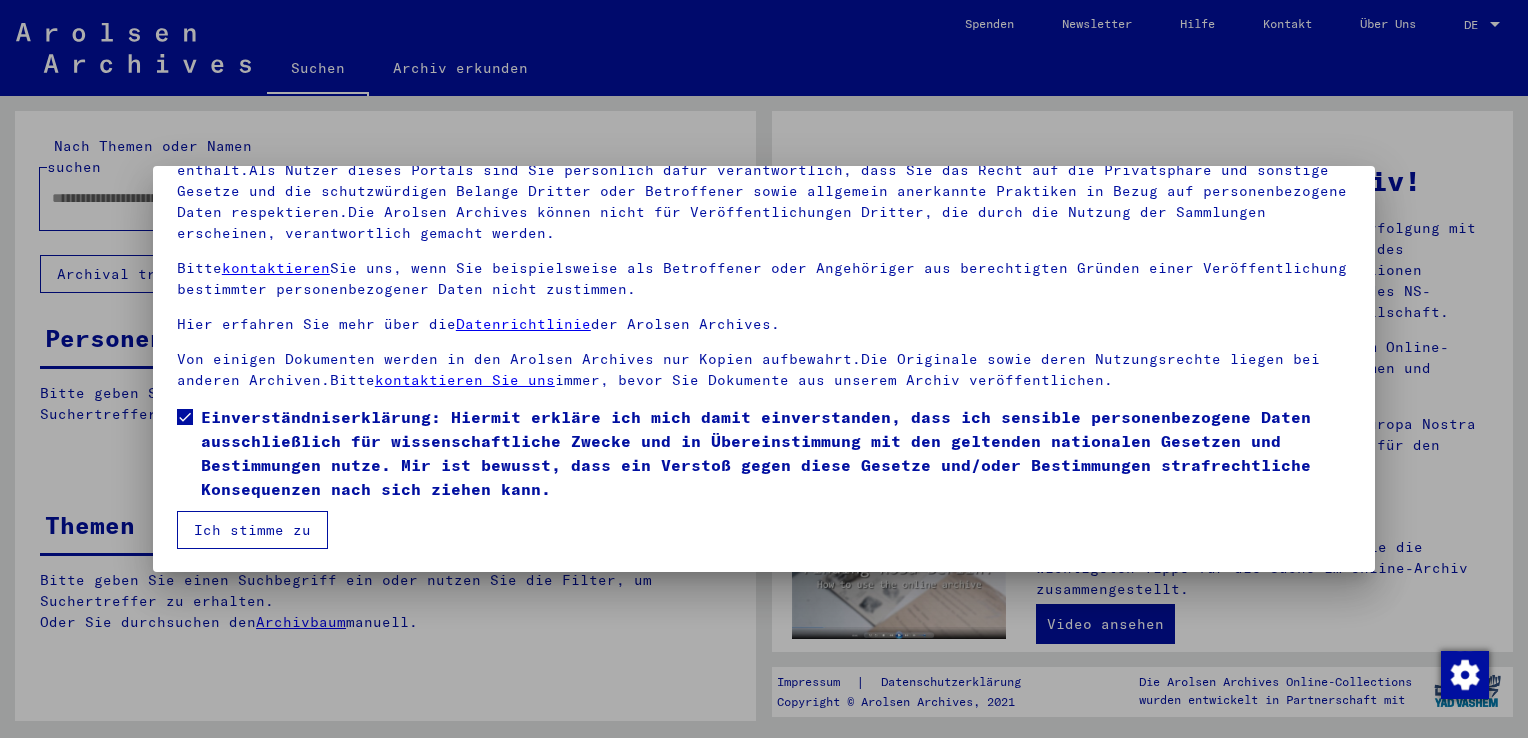 click on "Ich stimme zu" at bounding box center (252, 530) 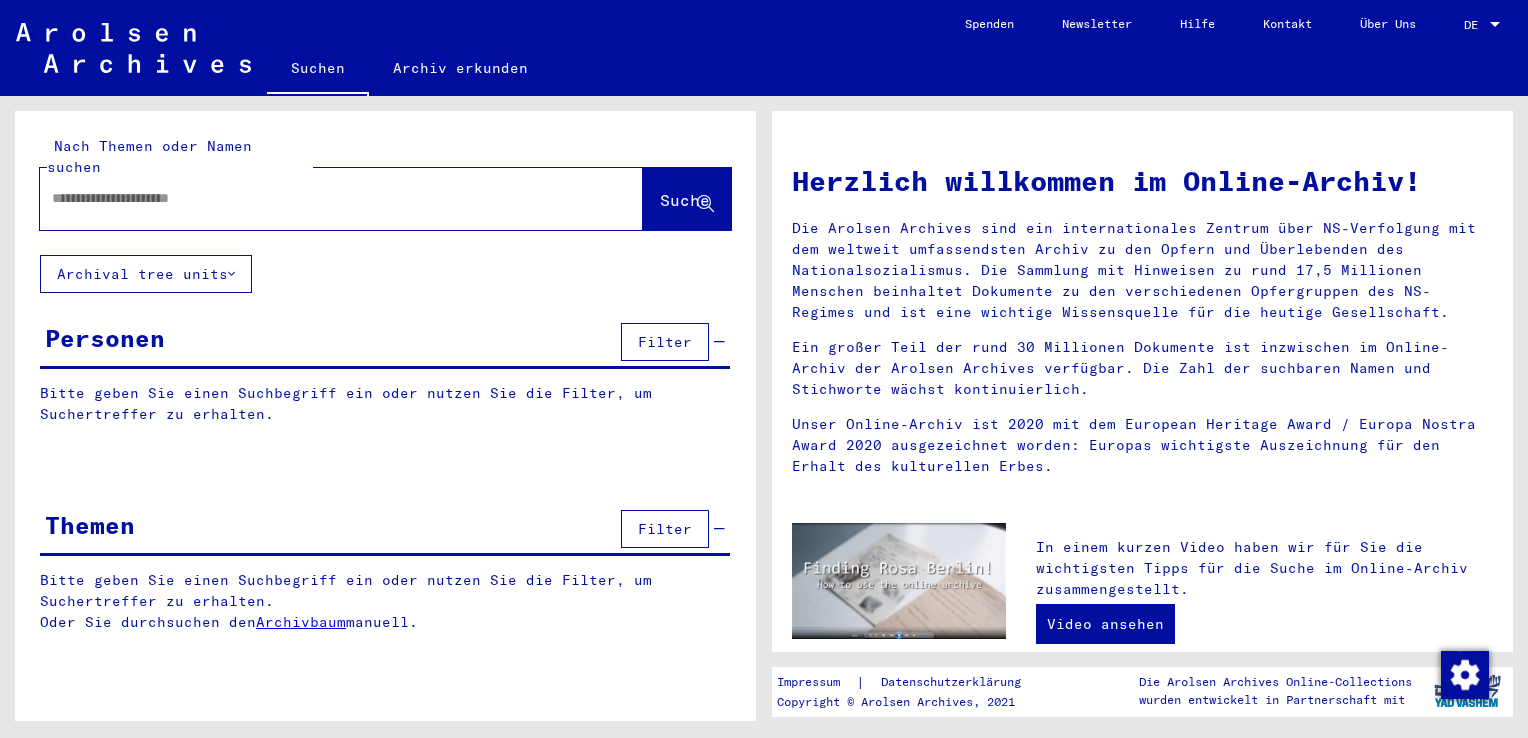 click at bounding box center [317, 198] 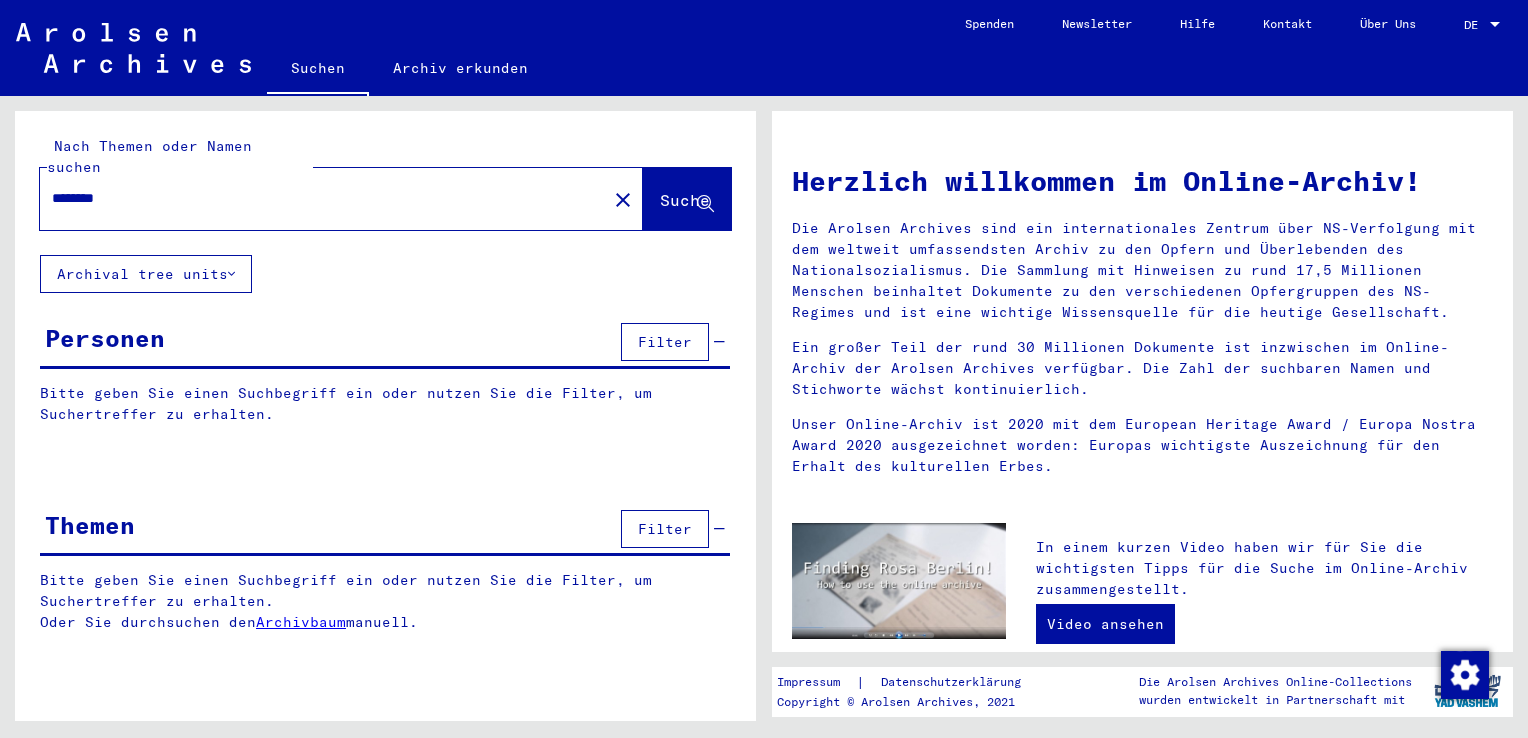 click on "Suche" 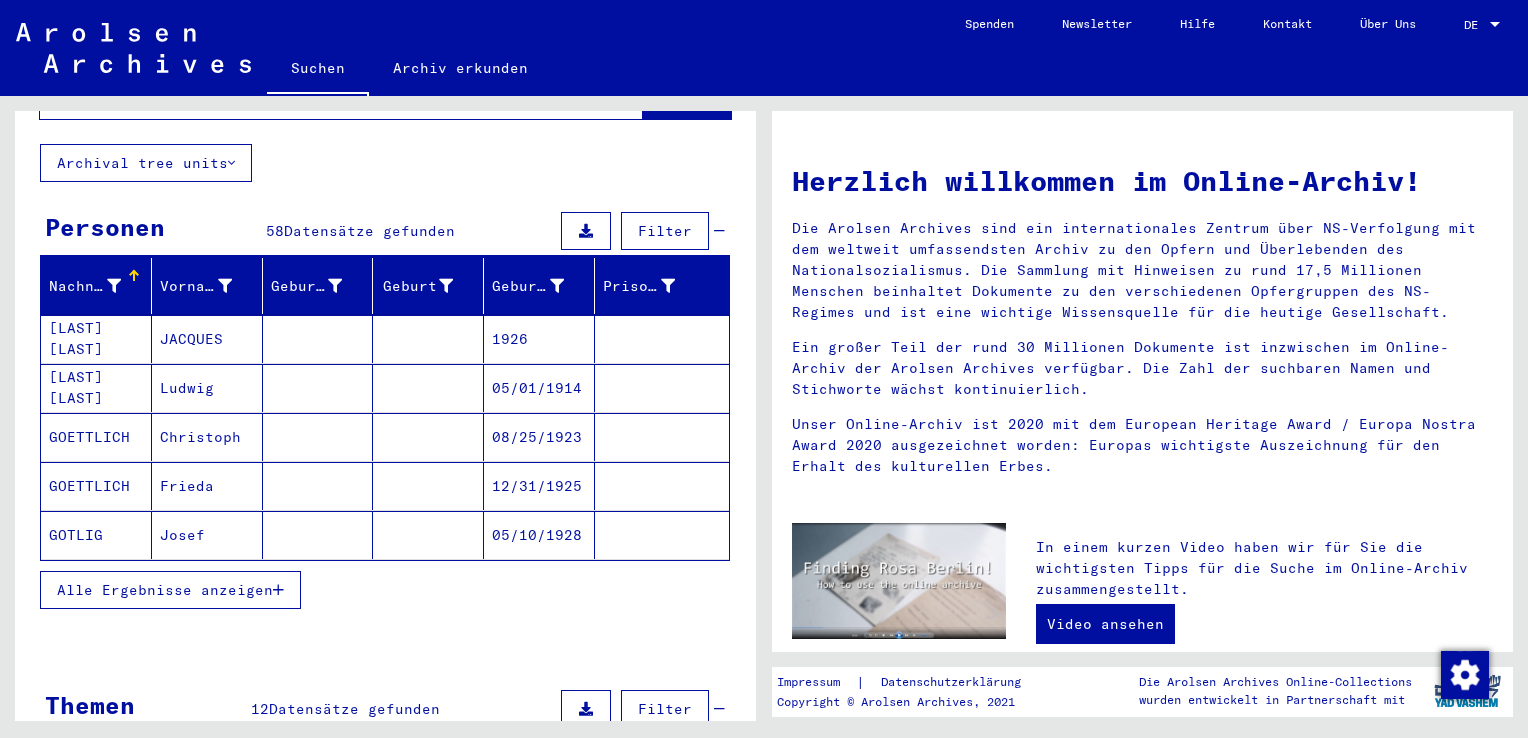 scroll, scrollTop: 200, scrollLeft: 0, axis: vertical 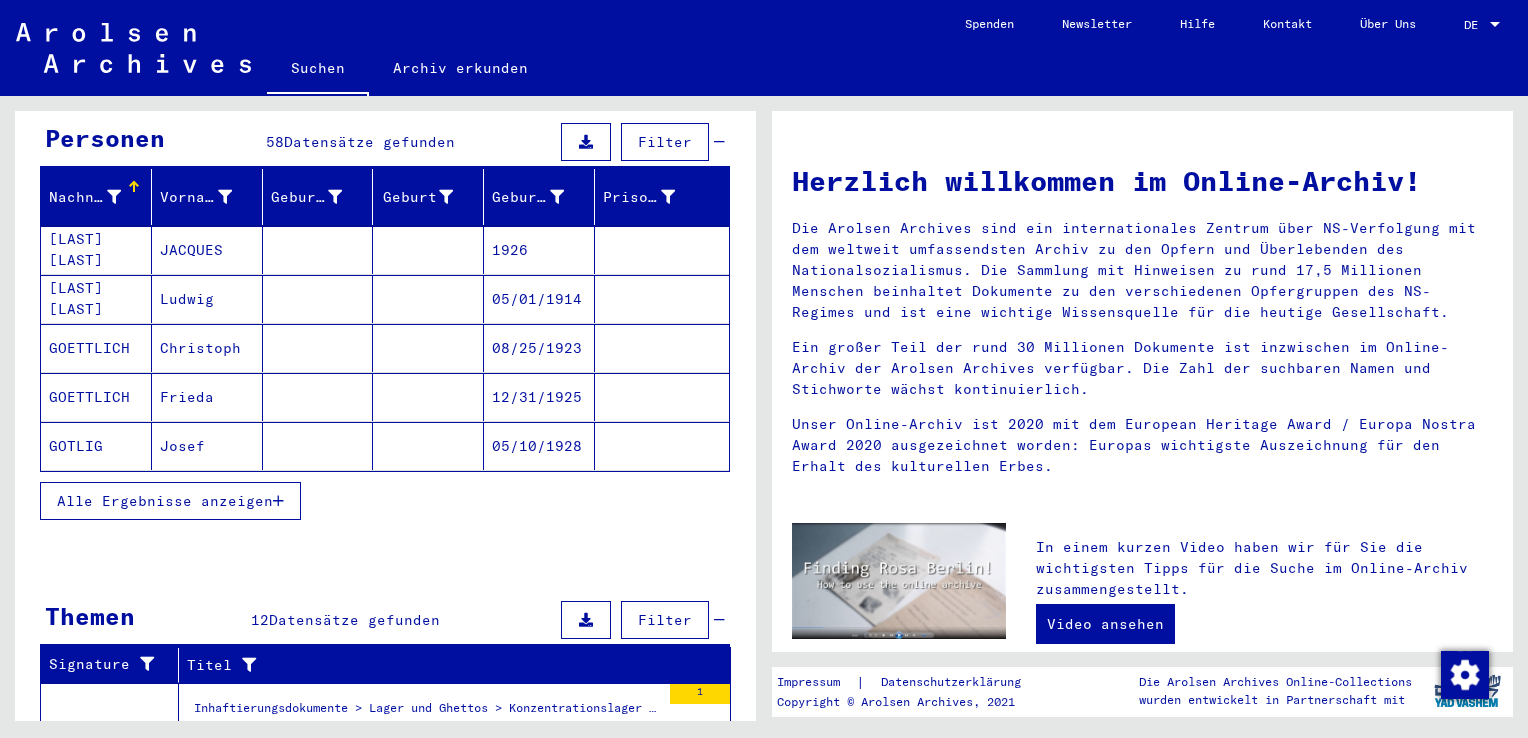 click on "Alle Ergebnisse anzeigen" at bounding box center (165, 501) 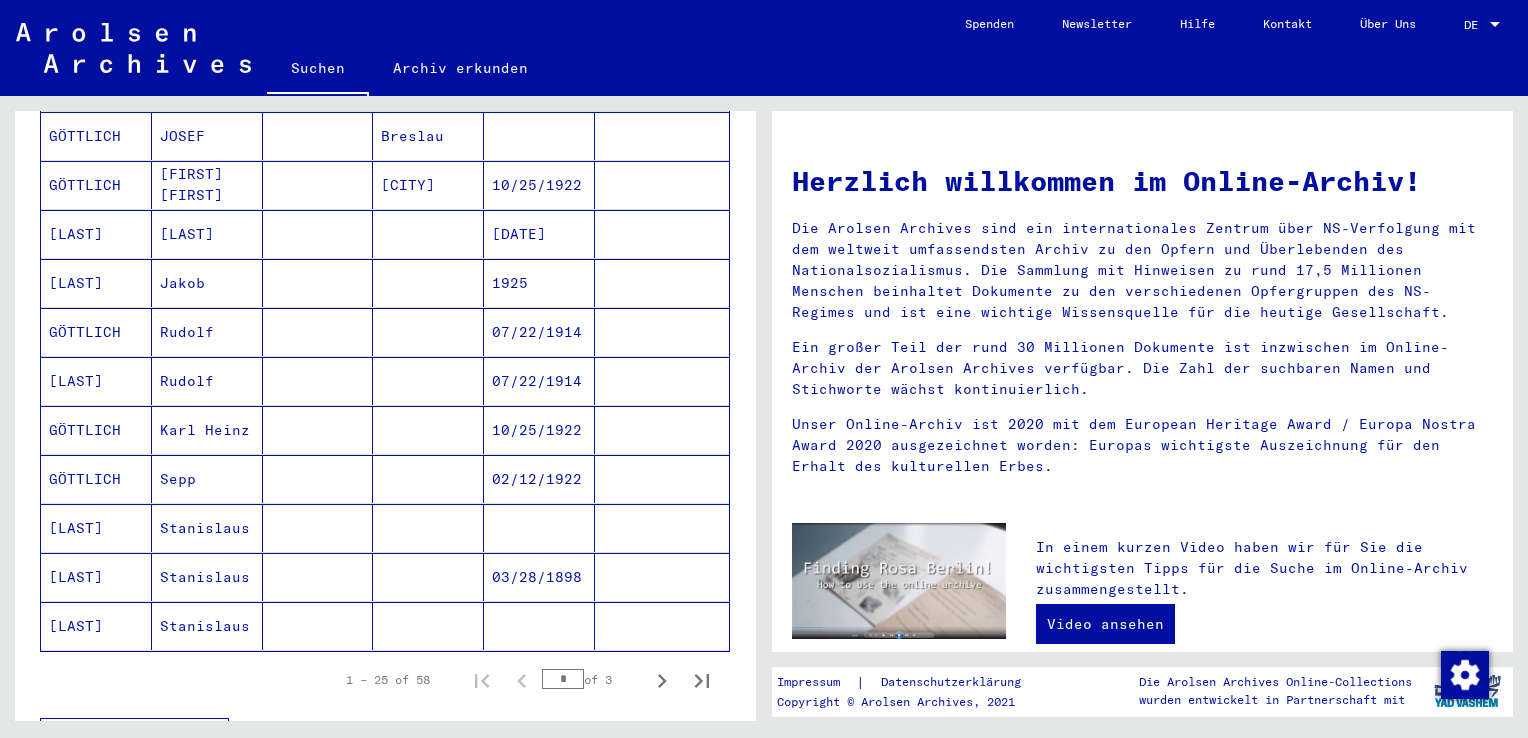 scroll, scrollTop: 1100, scrollLeft: 0, axis: vertical 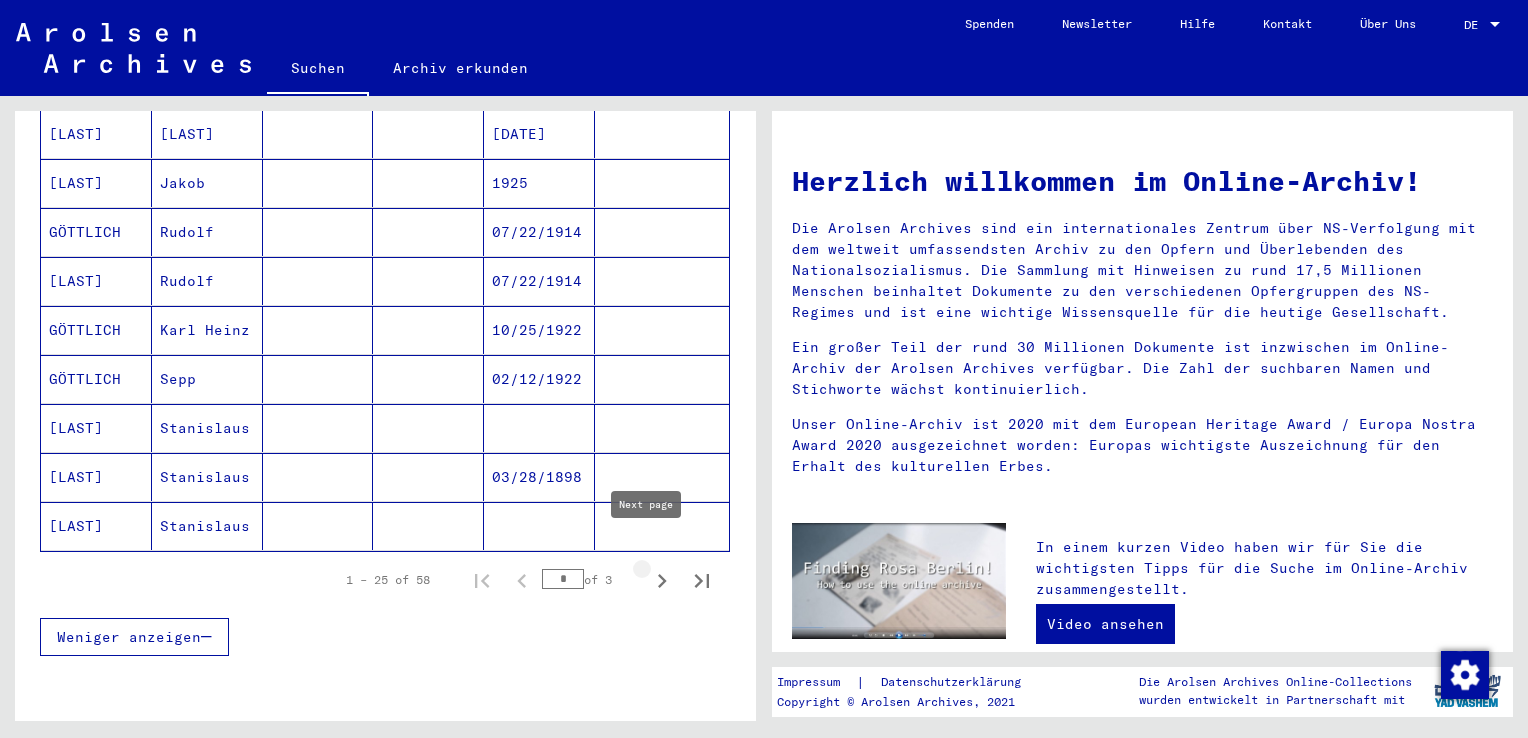 click 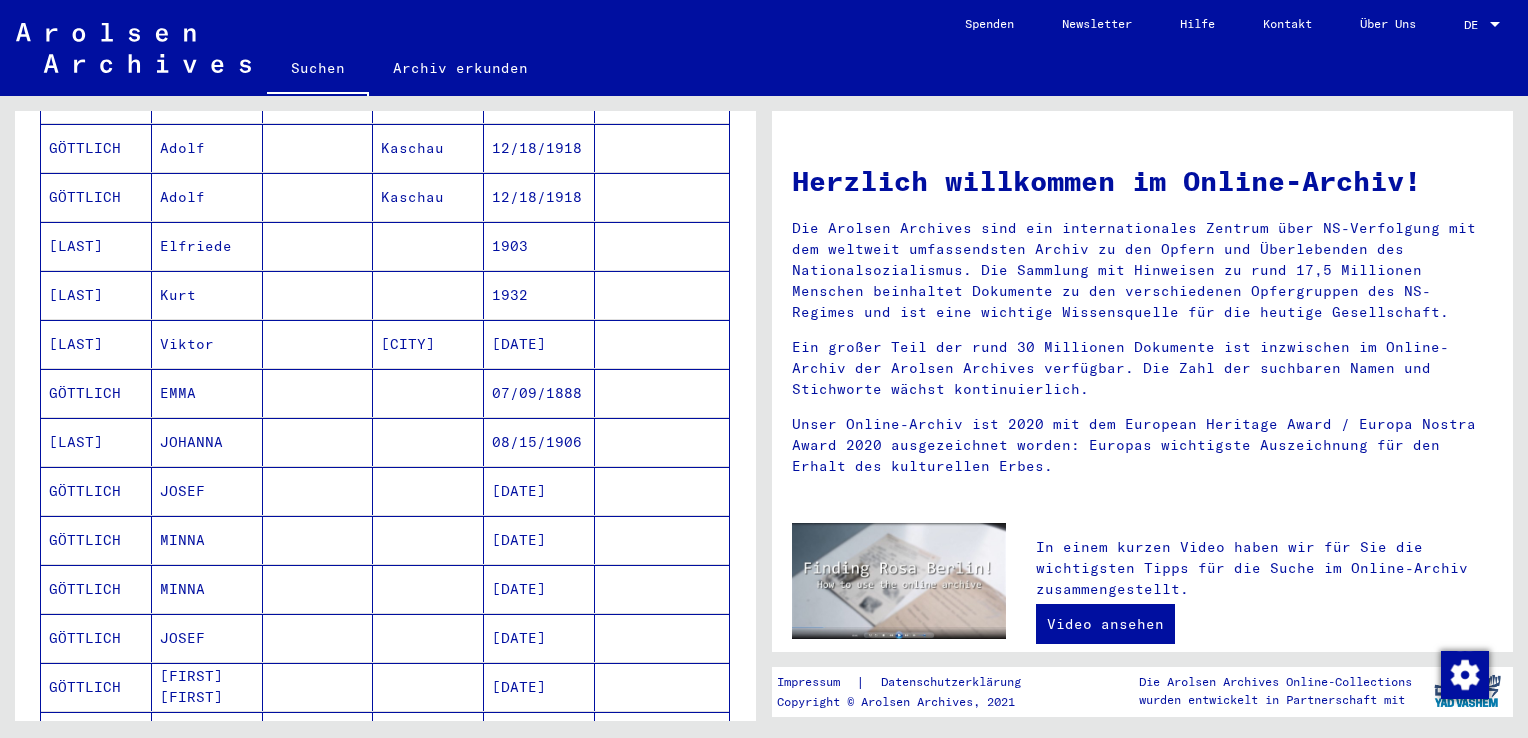 scroll, scrollTop: 300, scrollLeft: 0, axis: vertical 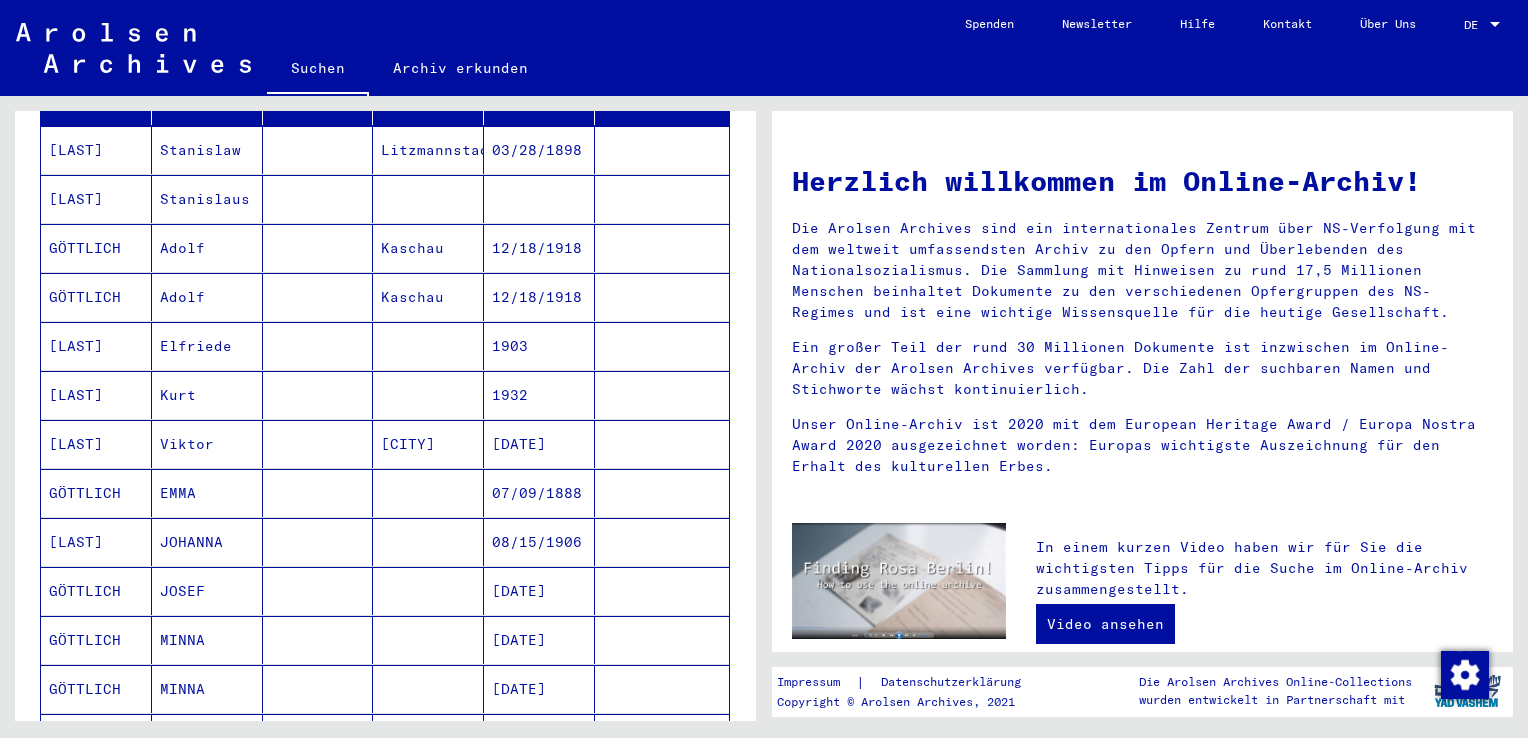 click on "[LAST]" at bounding box center [96, 493] 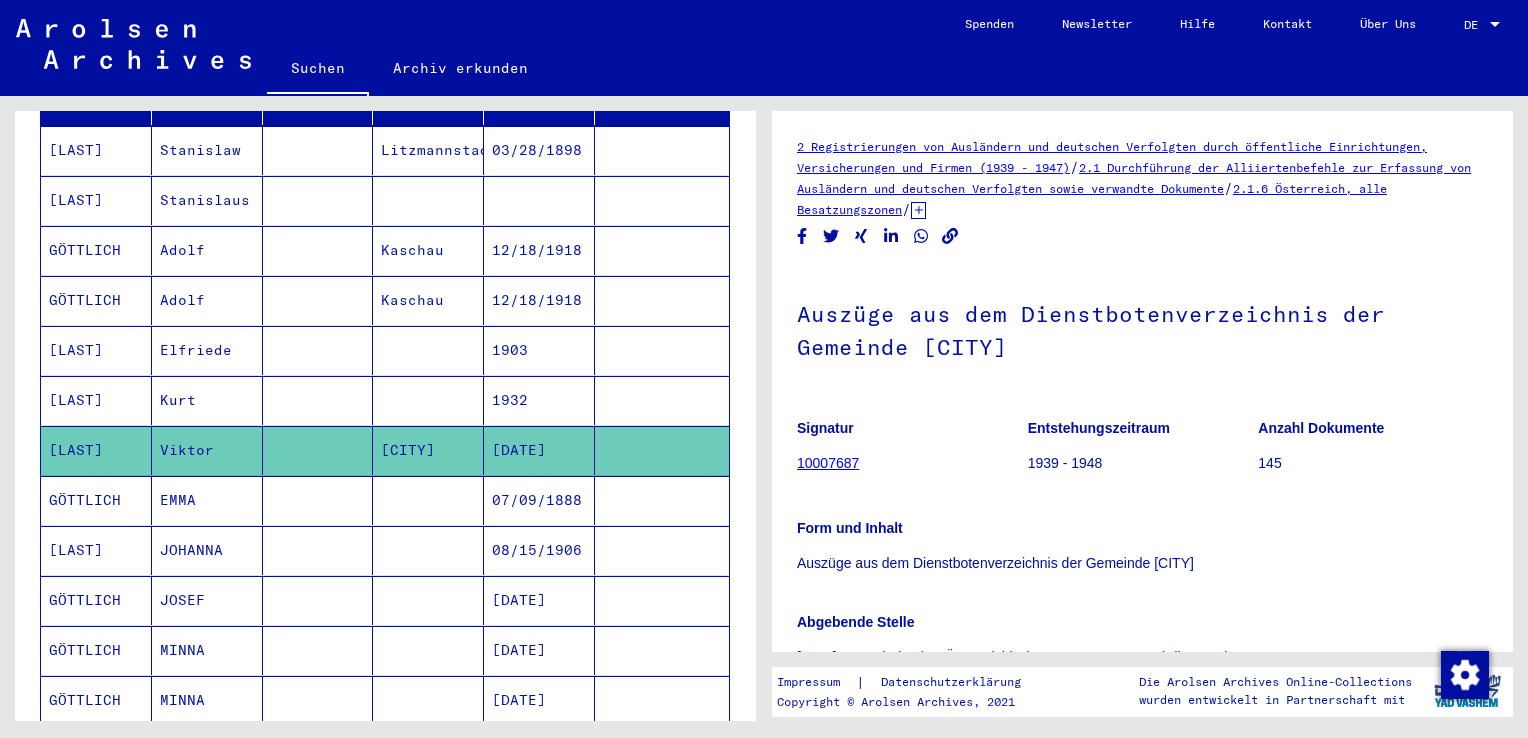 click on "Viktor" 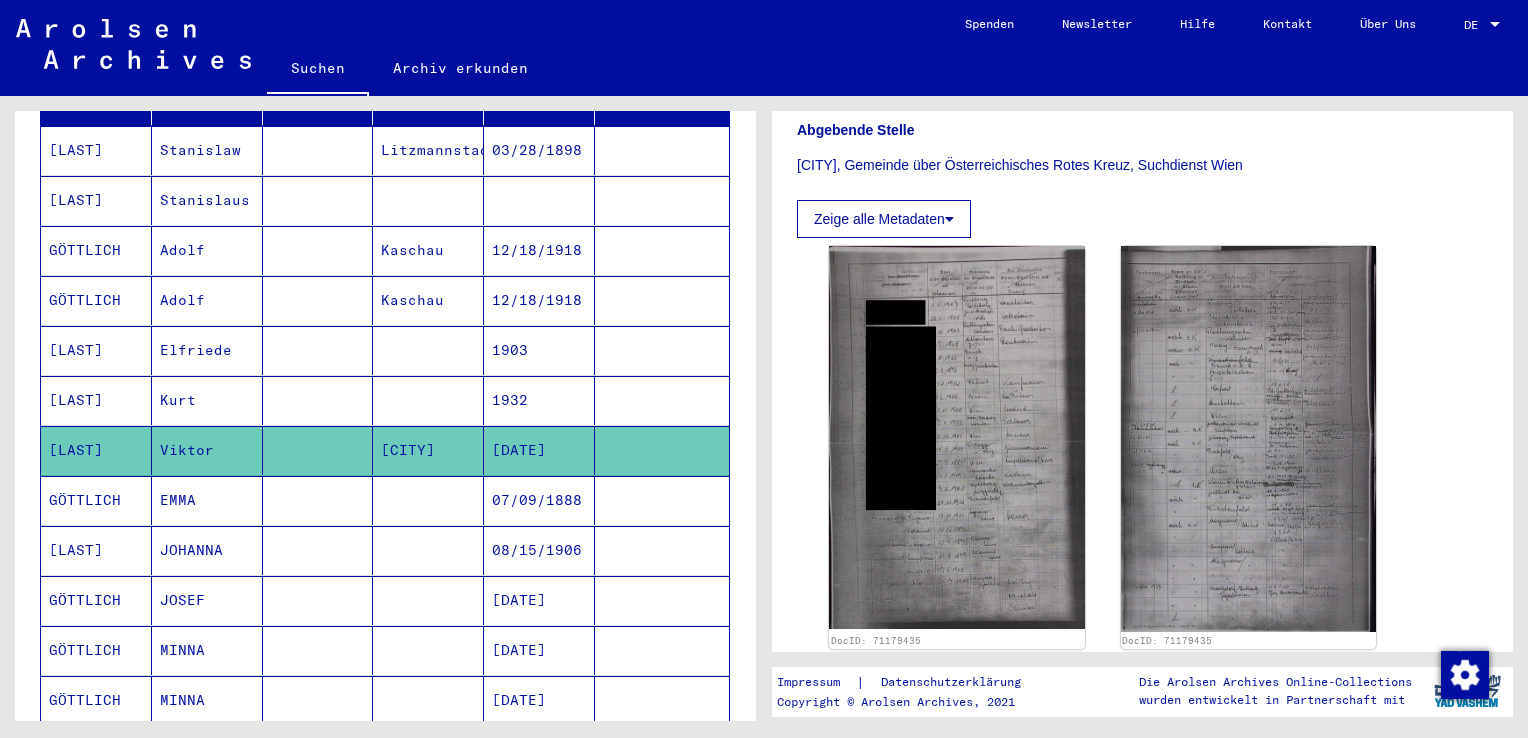 scroll, scrollTop: 600, scrollLeft: 0, axis: vertical 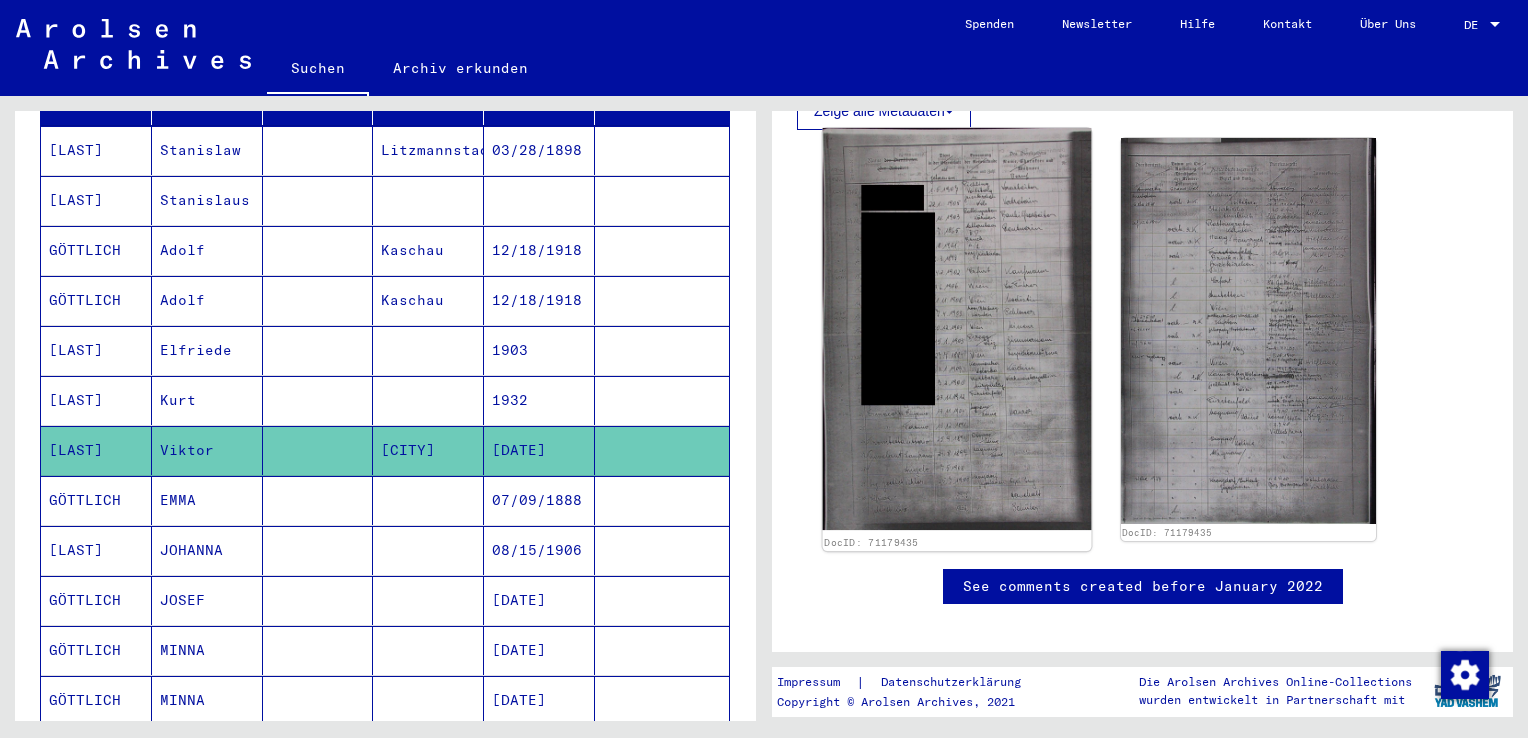 click 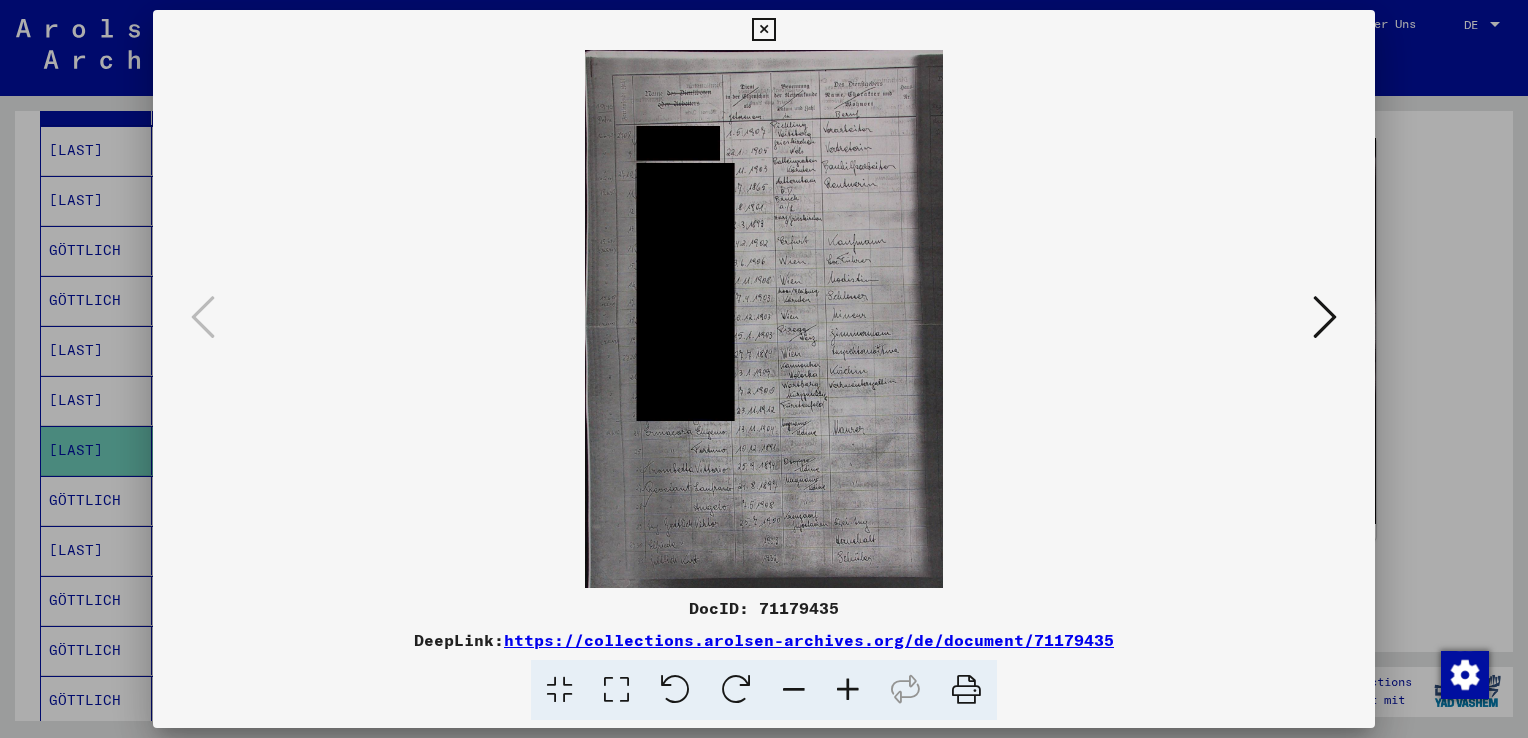 click at bounding box center (763, 30) 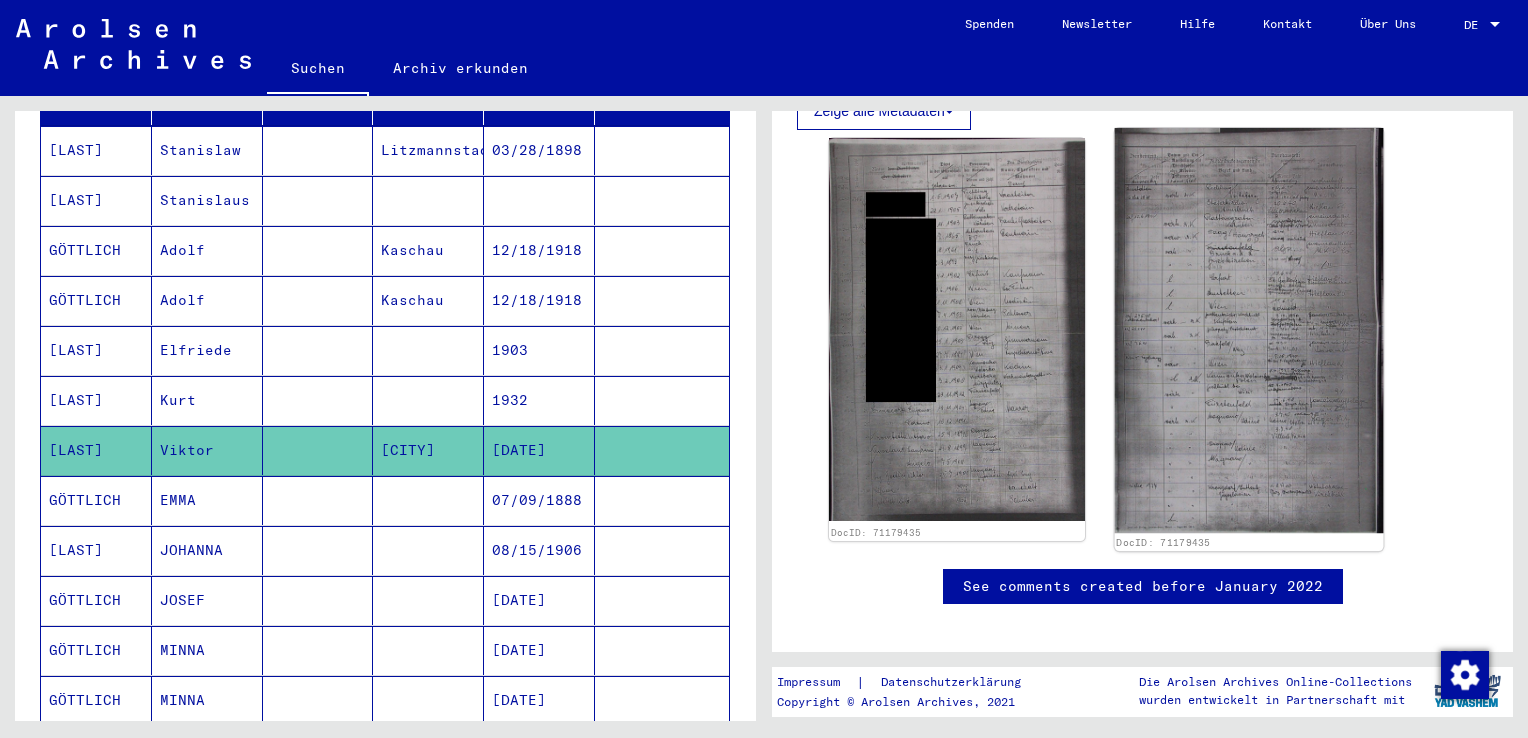 click 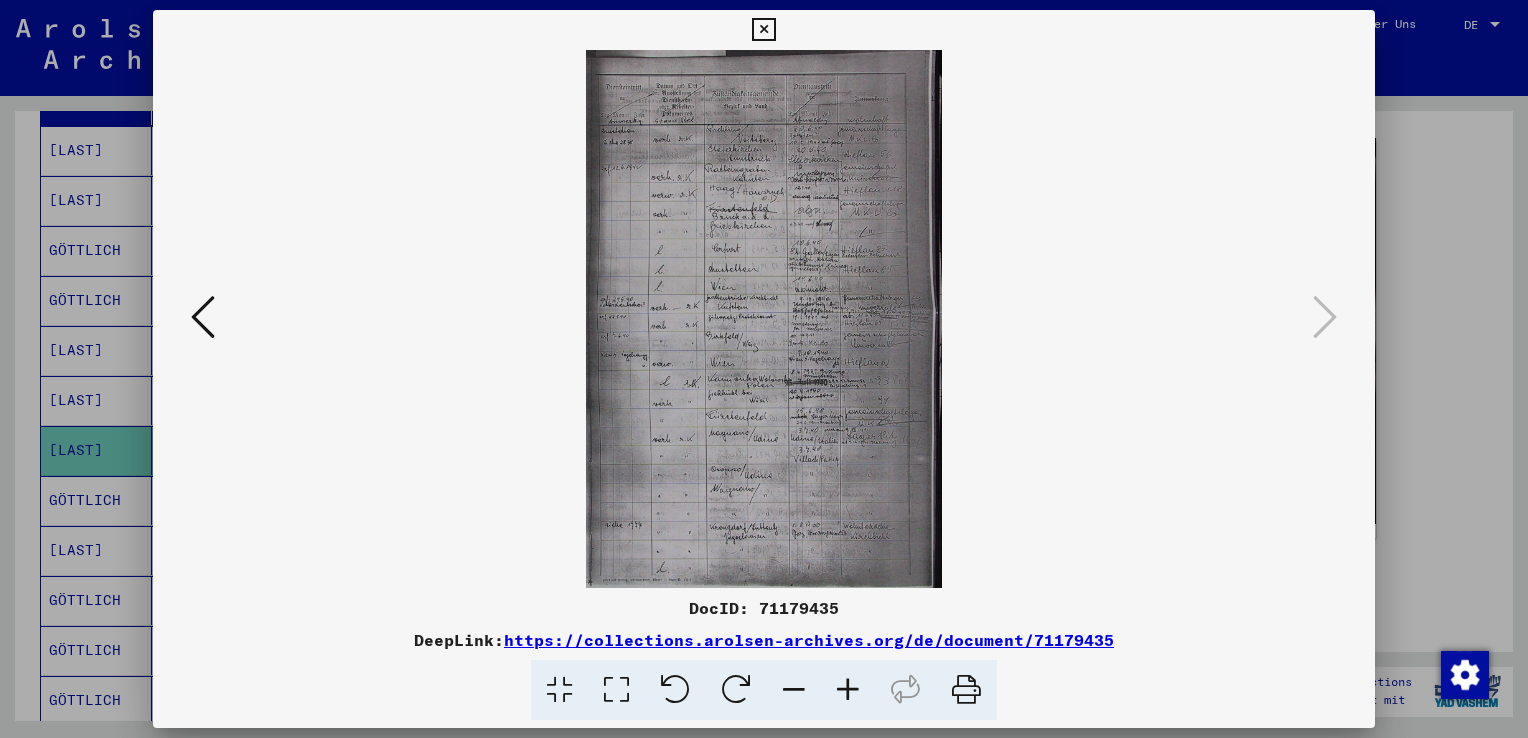 click at bounding box center [764, 319] 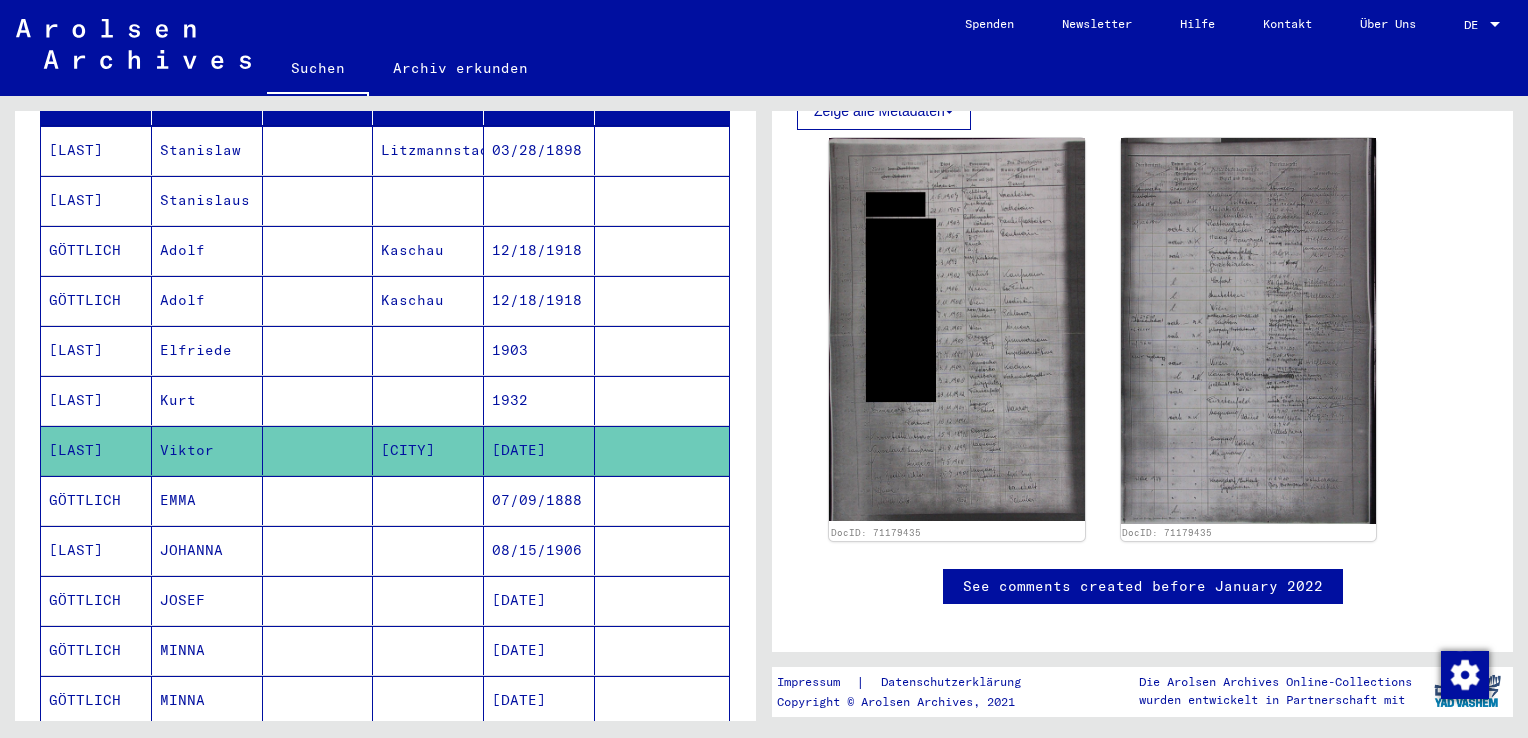 click on "Kurt" at bounding box center [207, 450] 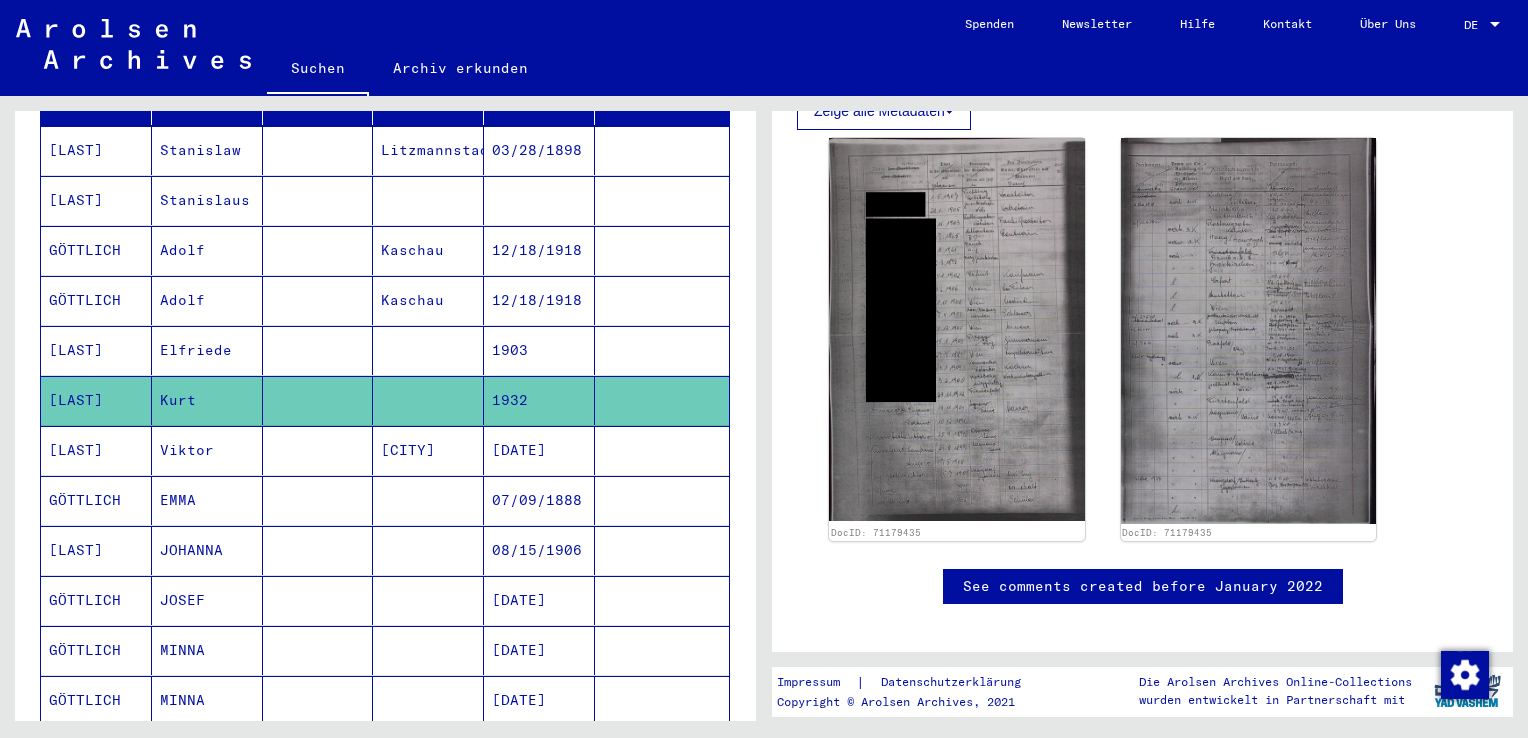 click on "Kurt" 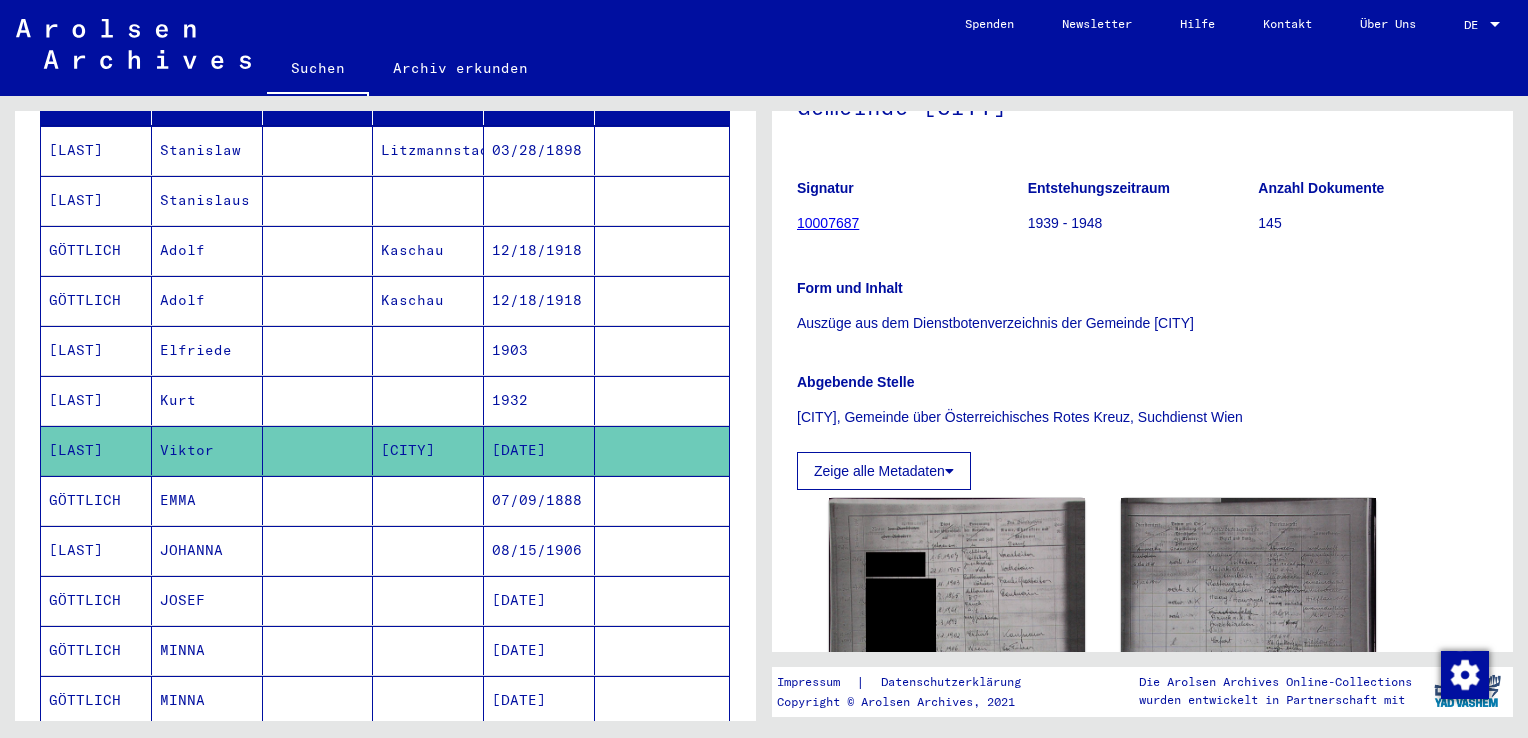 scroll, scrollTop: 239, scrollLeft: 0, axis: vertical 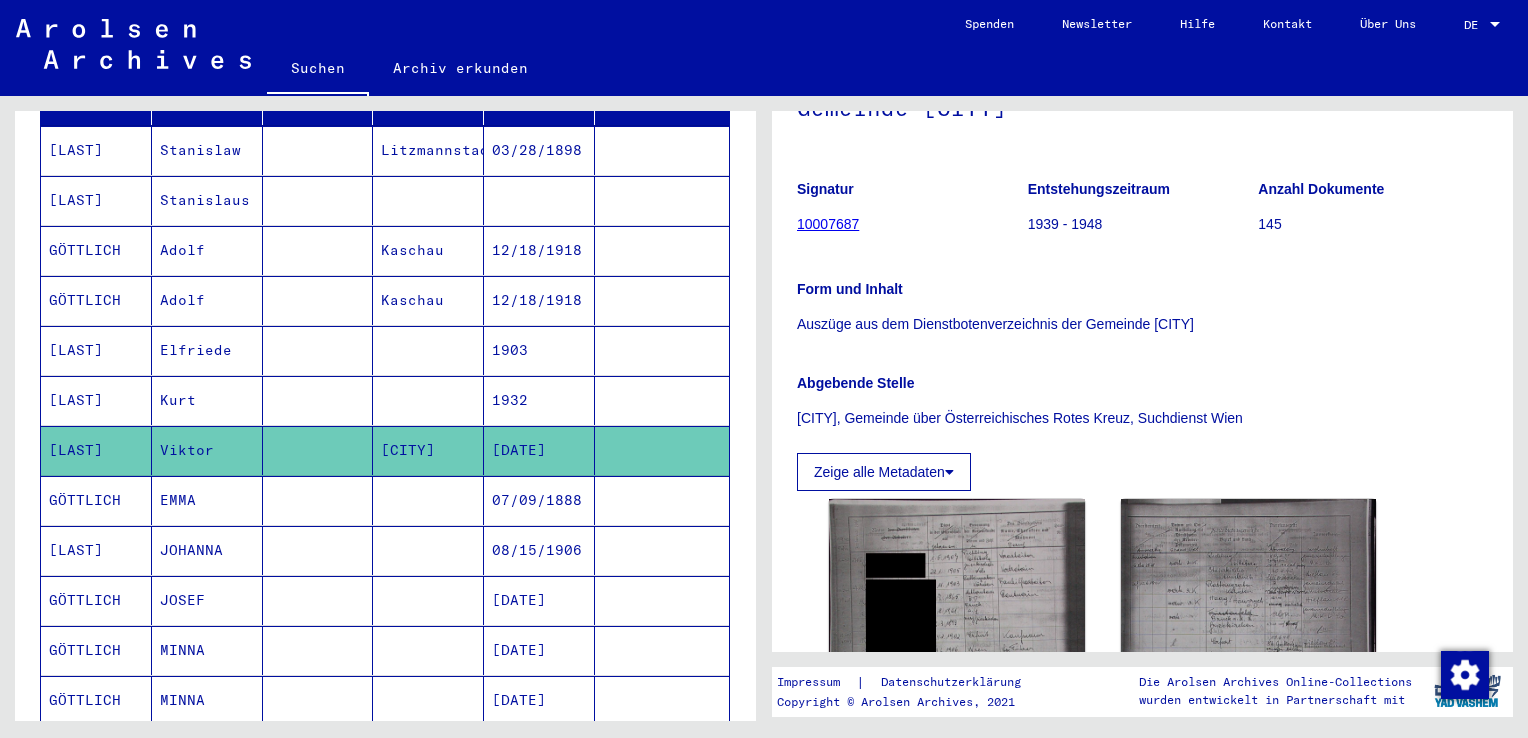 drag, startPoint x: 799, startPoint y: 321, endPoint x: 1216, endPoint y: 326, distance: 417.02997 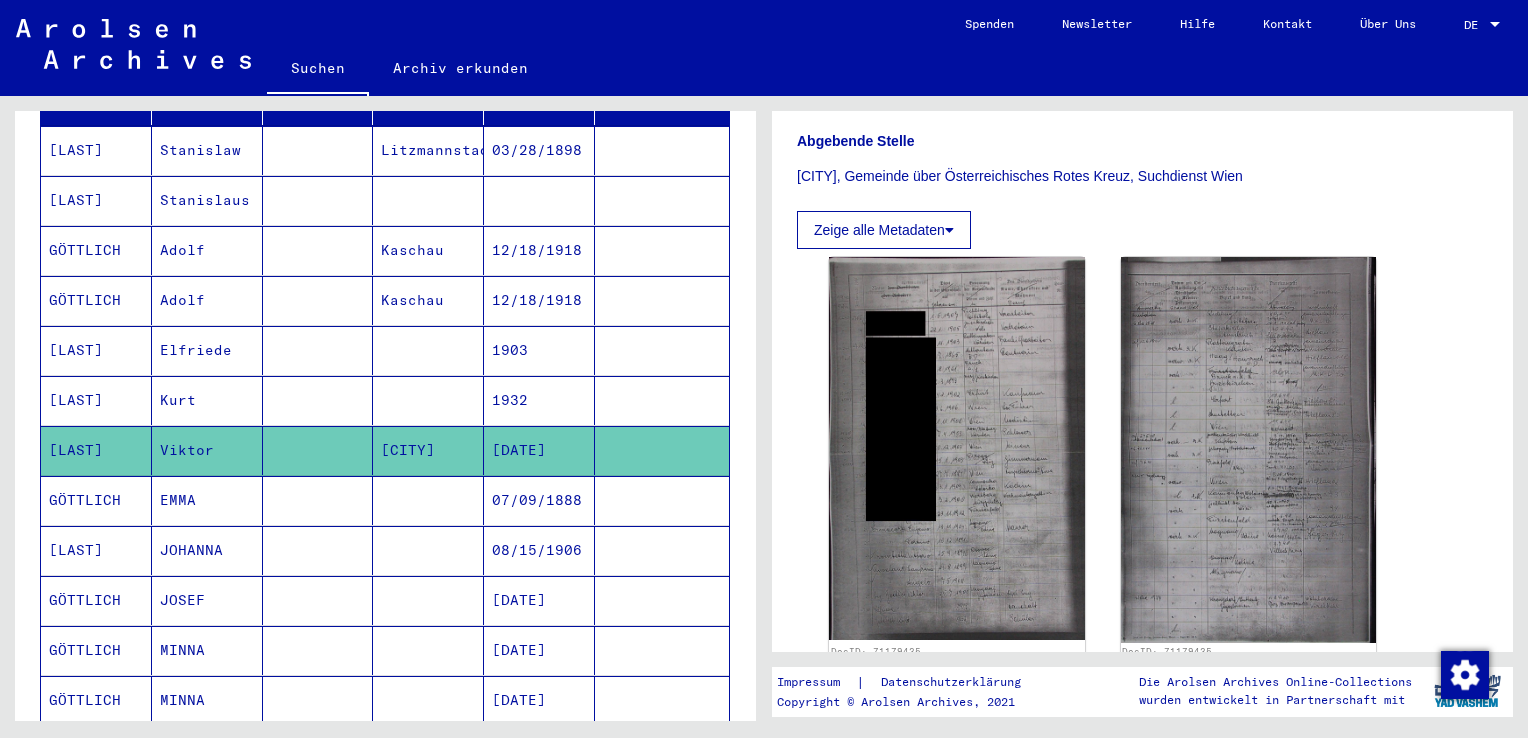 scroll, scrollTop: 700, scrollLeft: 0, axis: vertical 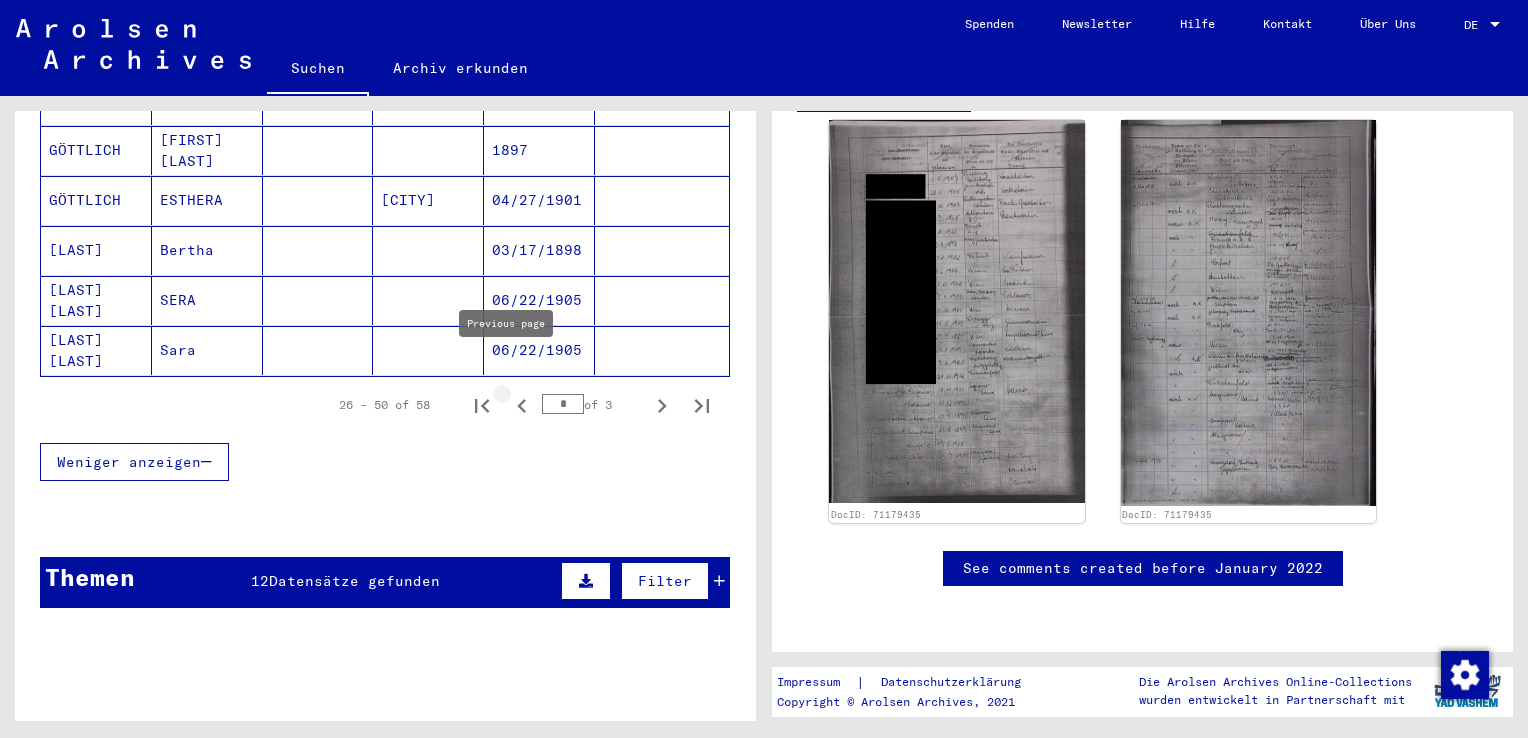 click 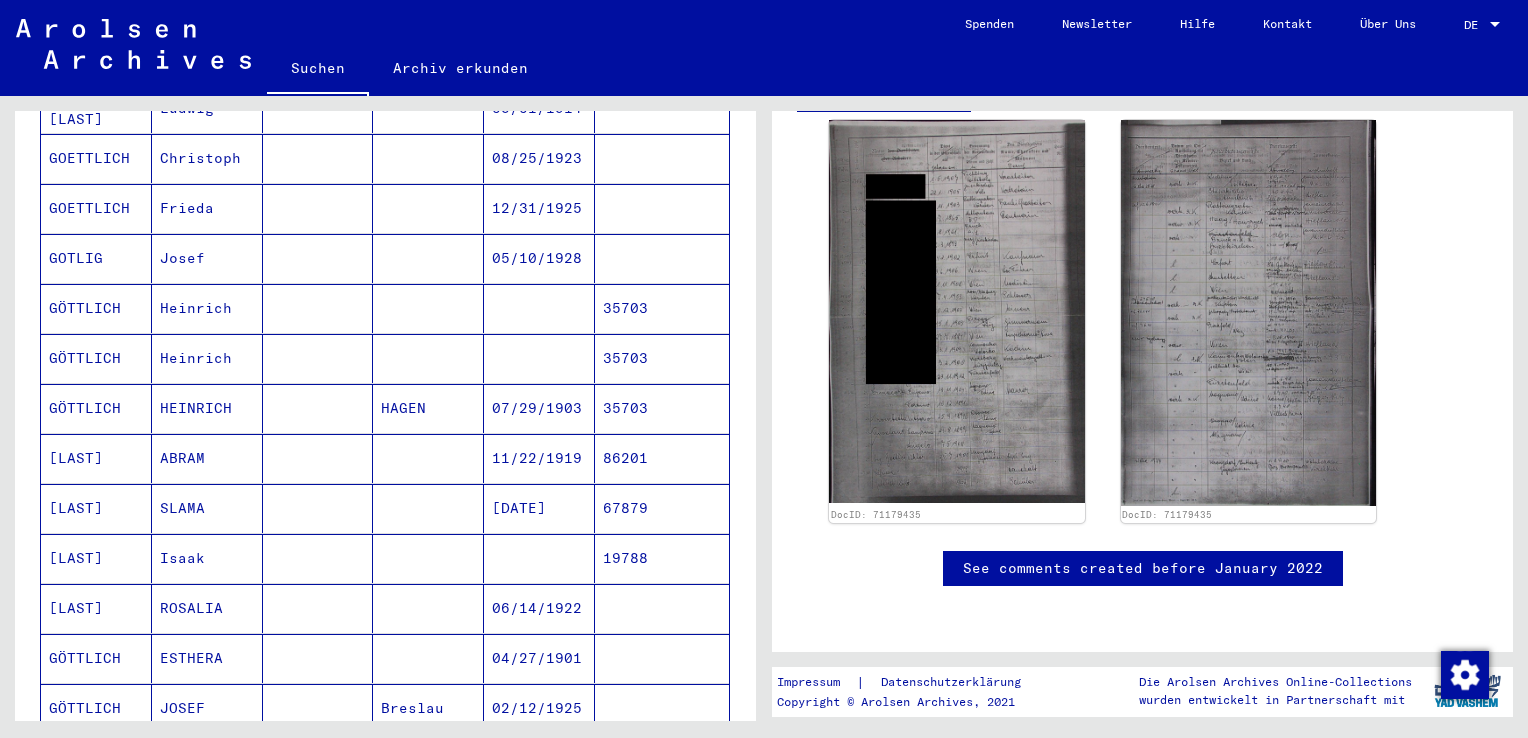 scroll, scrollTop: 400, scrollLeft: 0, axis: vertical 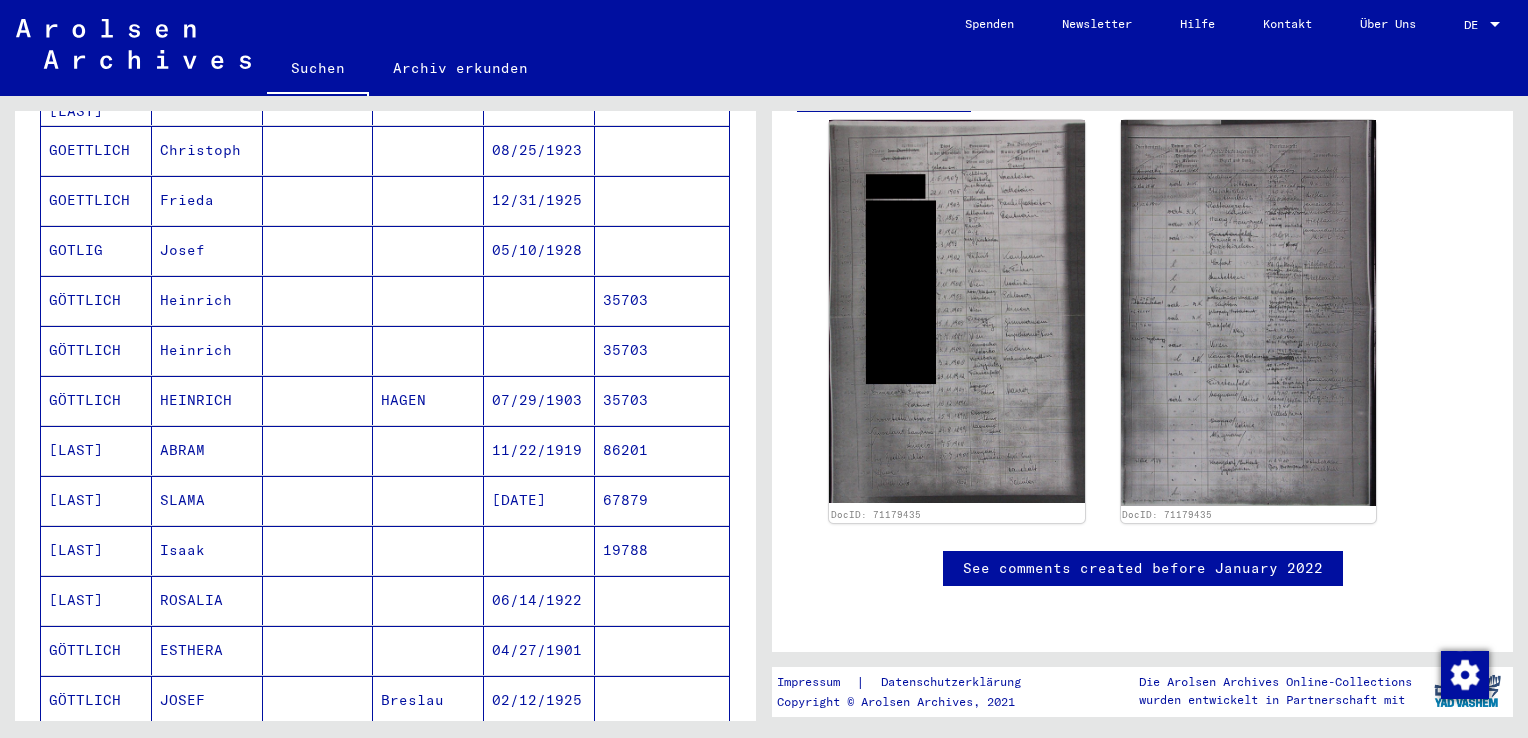 click on "[LAST]" at bounding box center [96, 600] 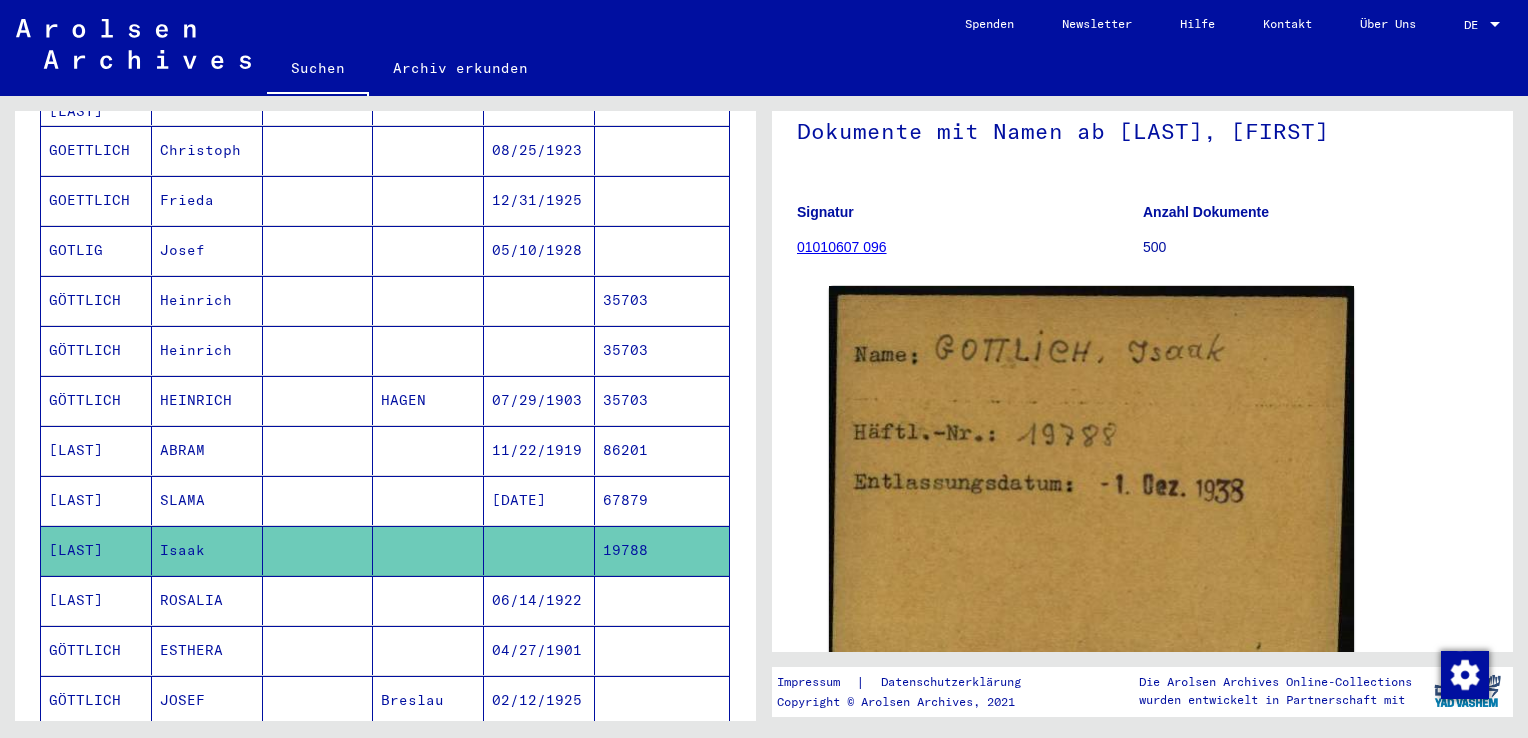 scroll, scrollTop: 100, scrollLeft: 0, axis: vertical 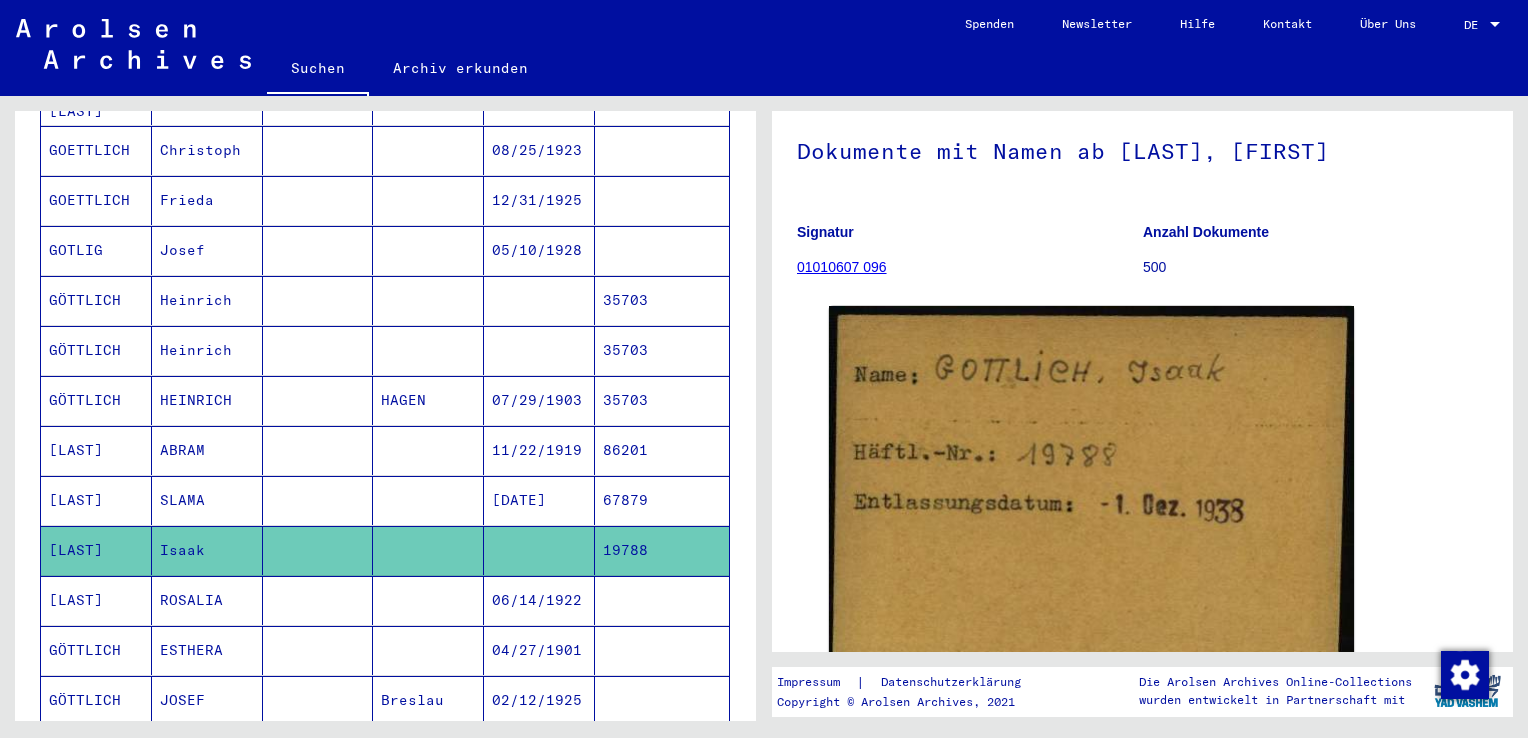 click on "ABRAM" at bounding box center (207, 500) 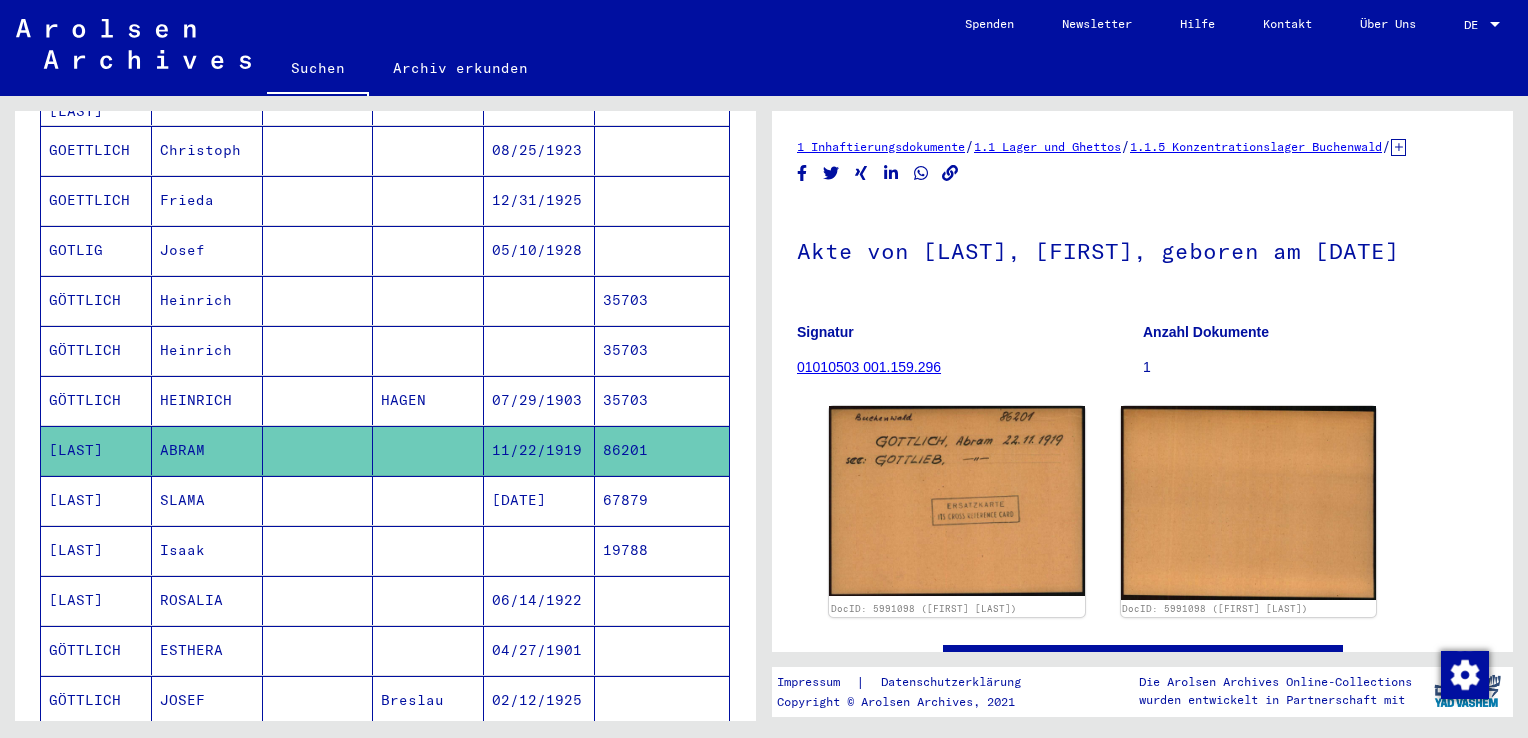 scroll, scrollTop: 0, scrollLeft: 0, axis: both 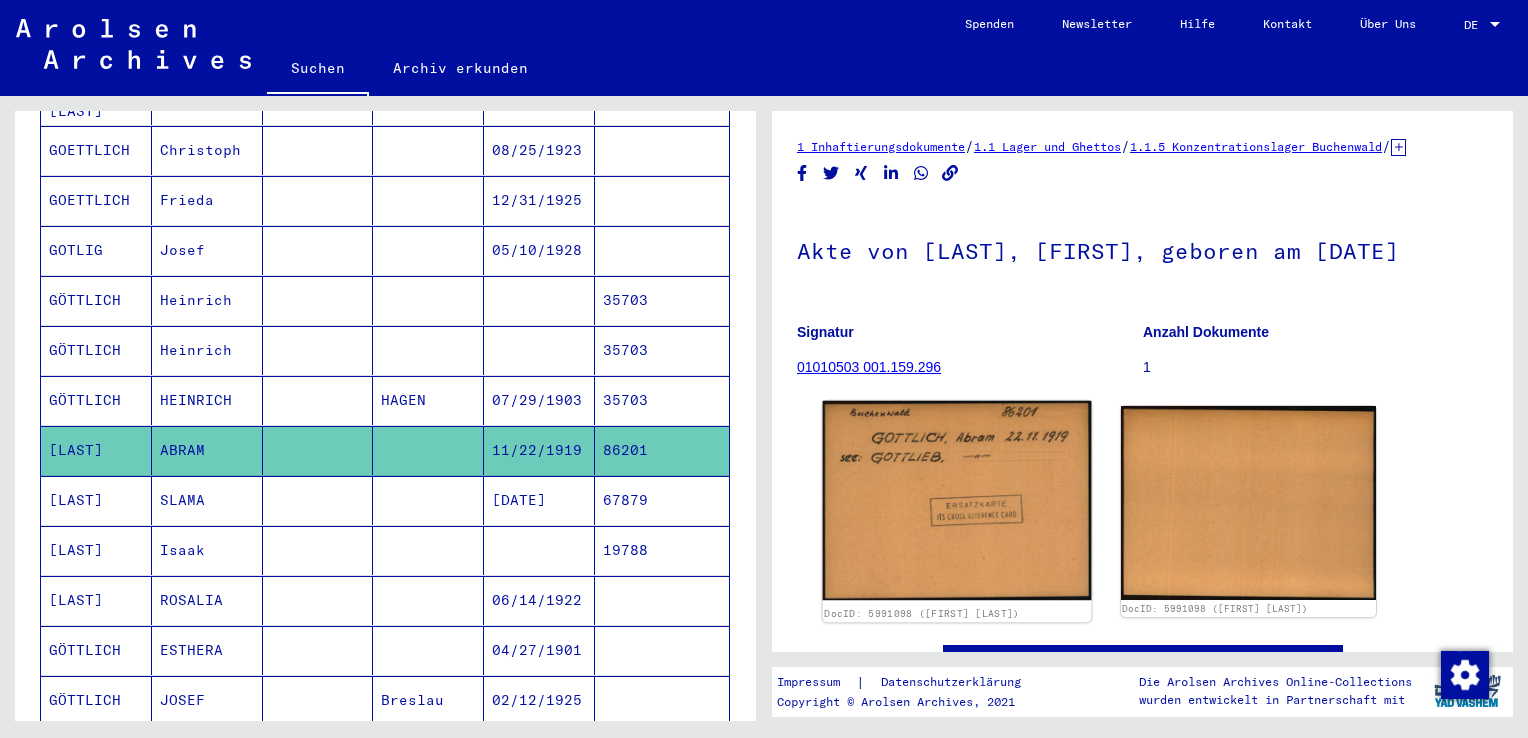 click 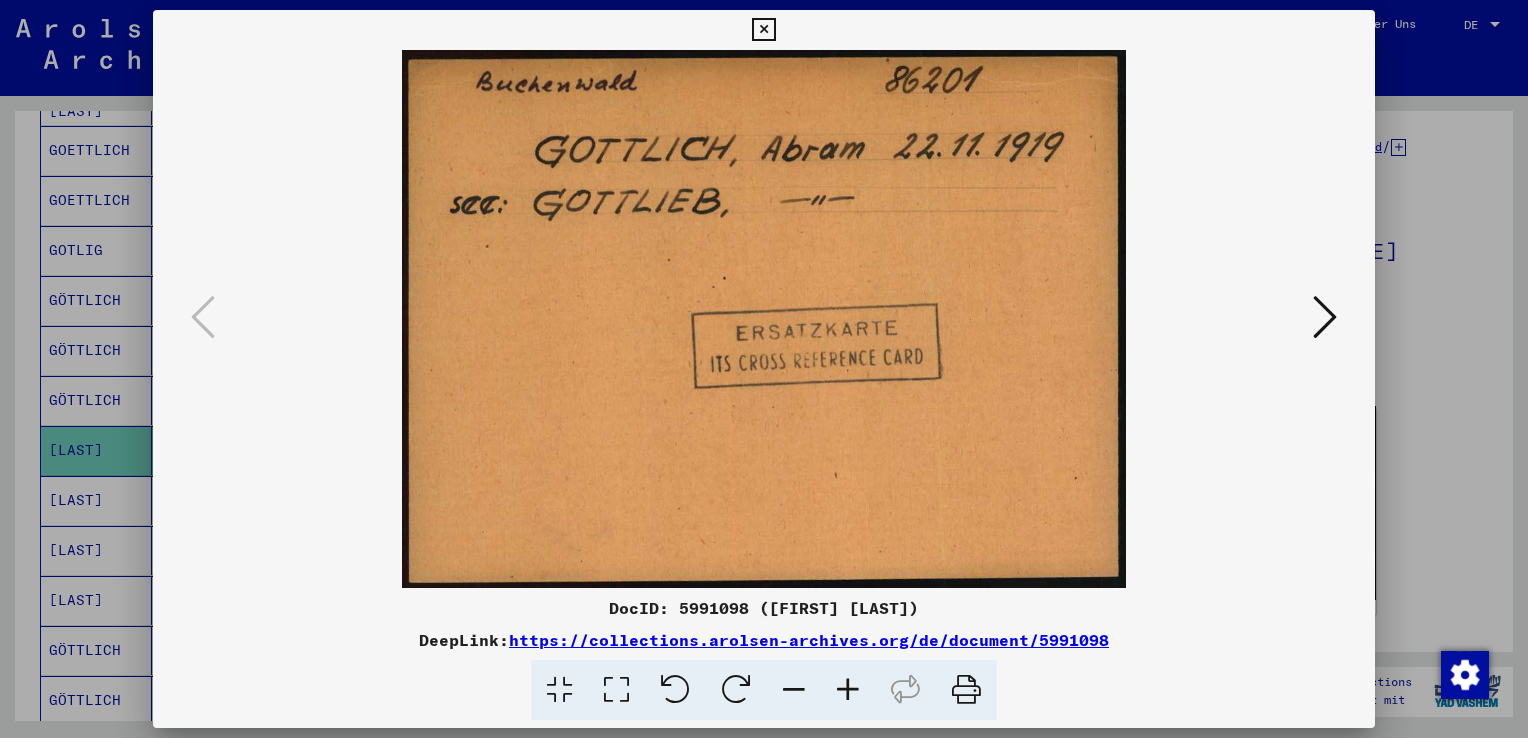 click at bounding box center [763, 30] 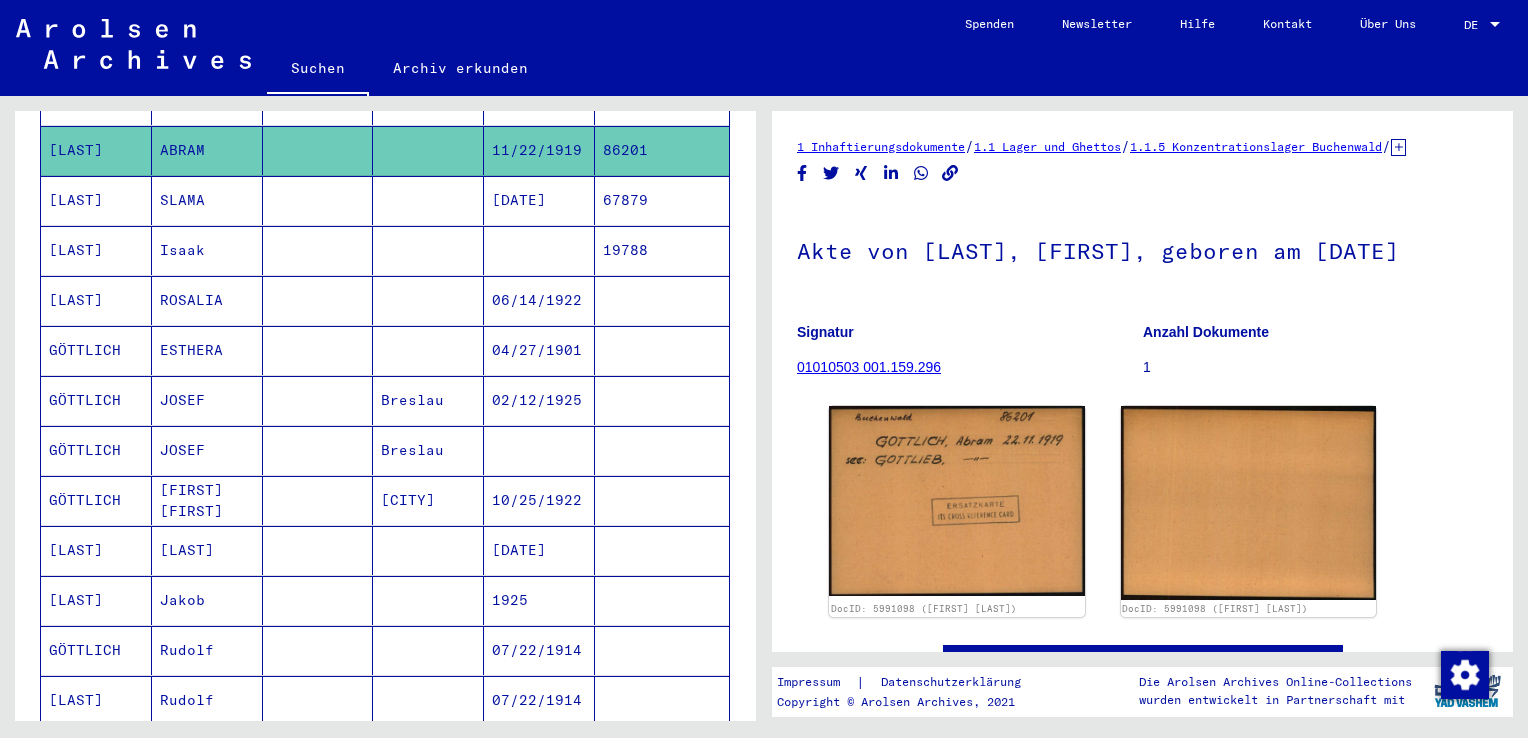 scroll, scrollTop: 800, scrollLeft: 0, axis: vertical 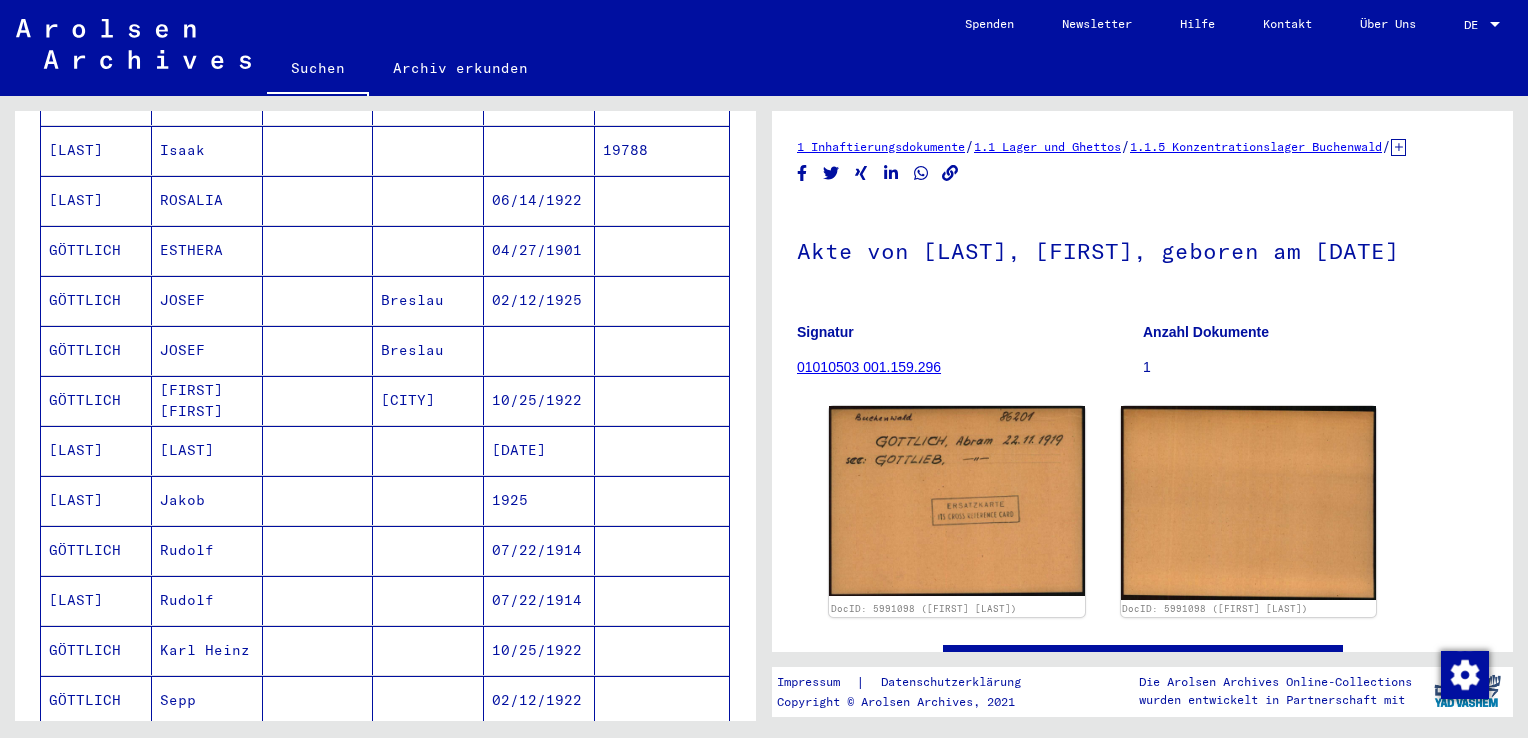 click on "Jakob" at bounding box center [207, 550] 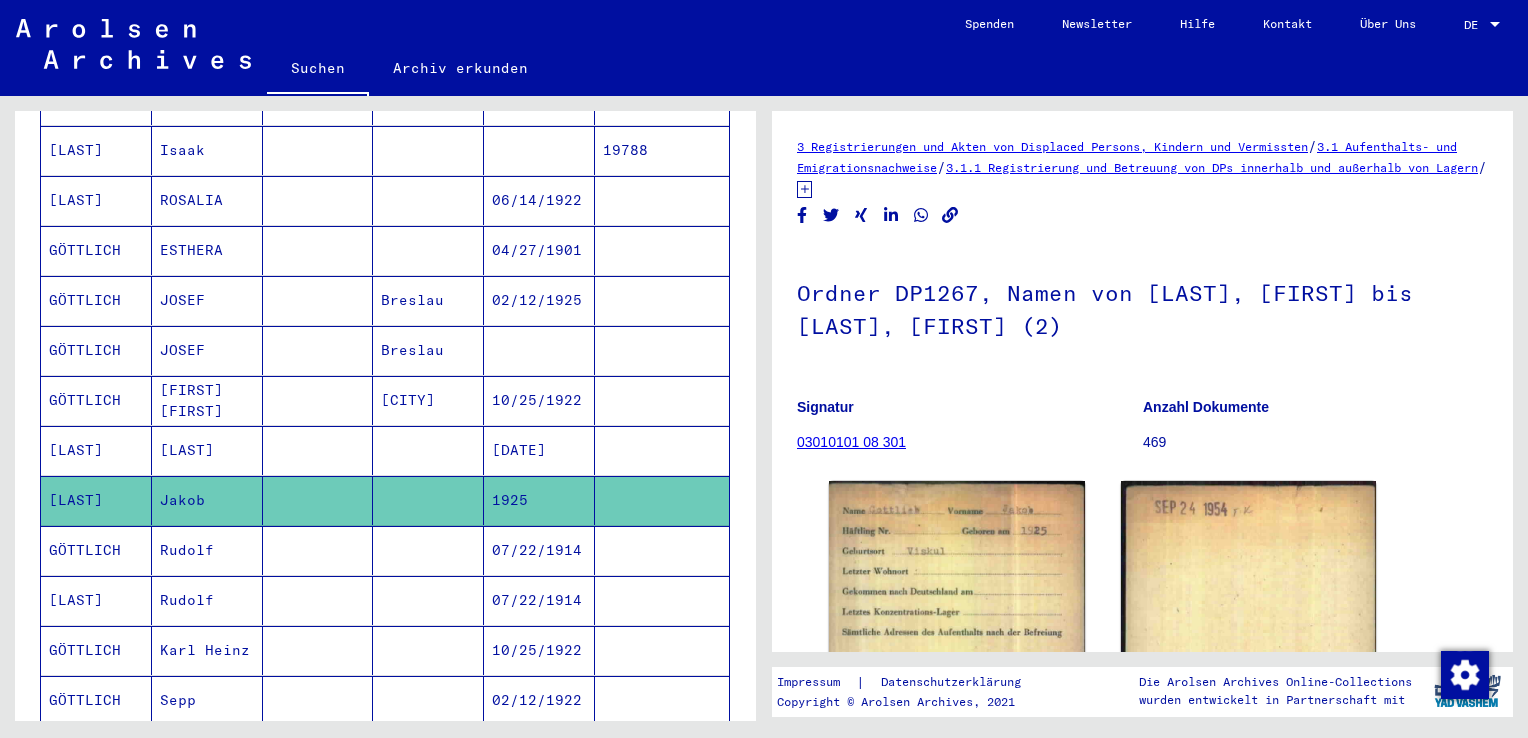 scroll, scrollTop: 0, scrollLeft: 0, axis: both 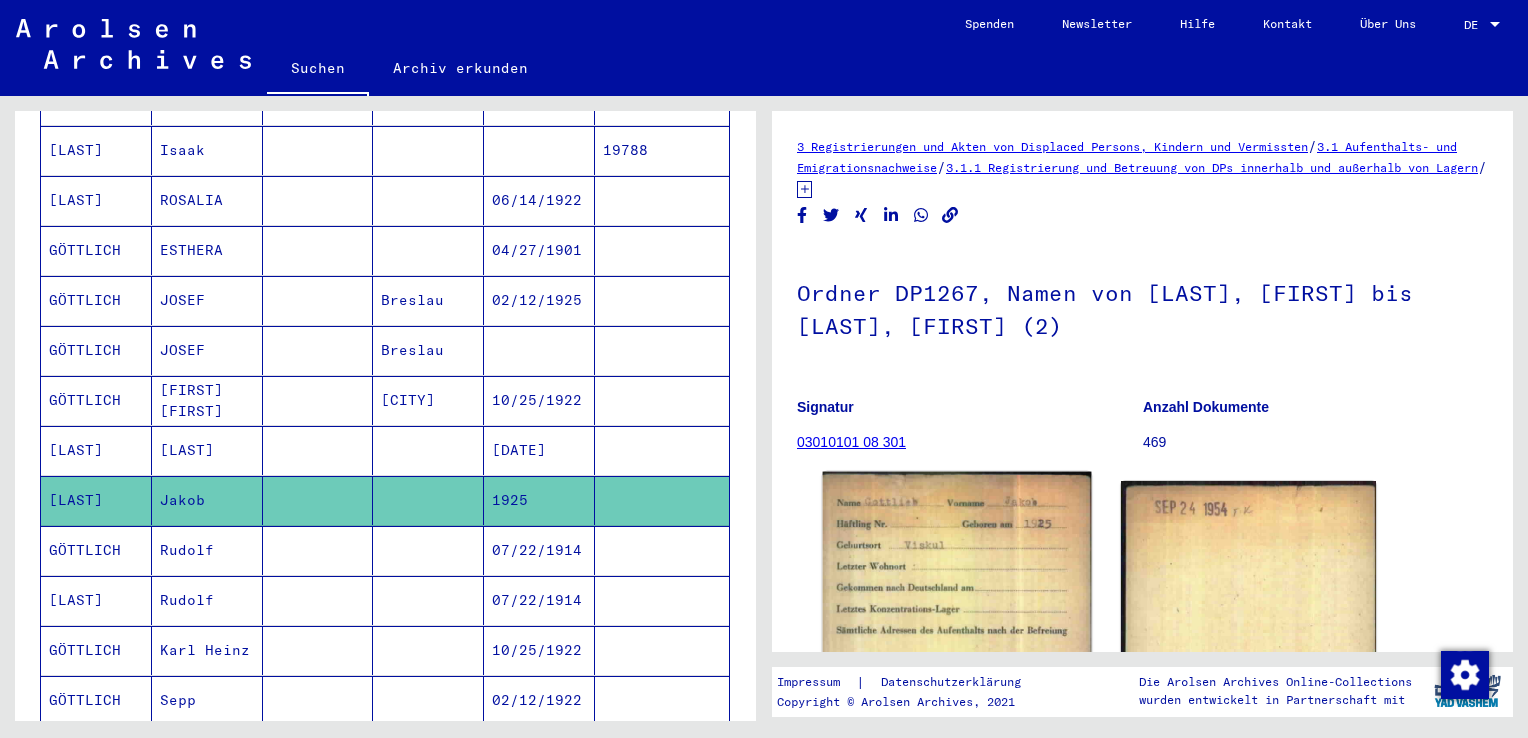 click 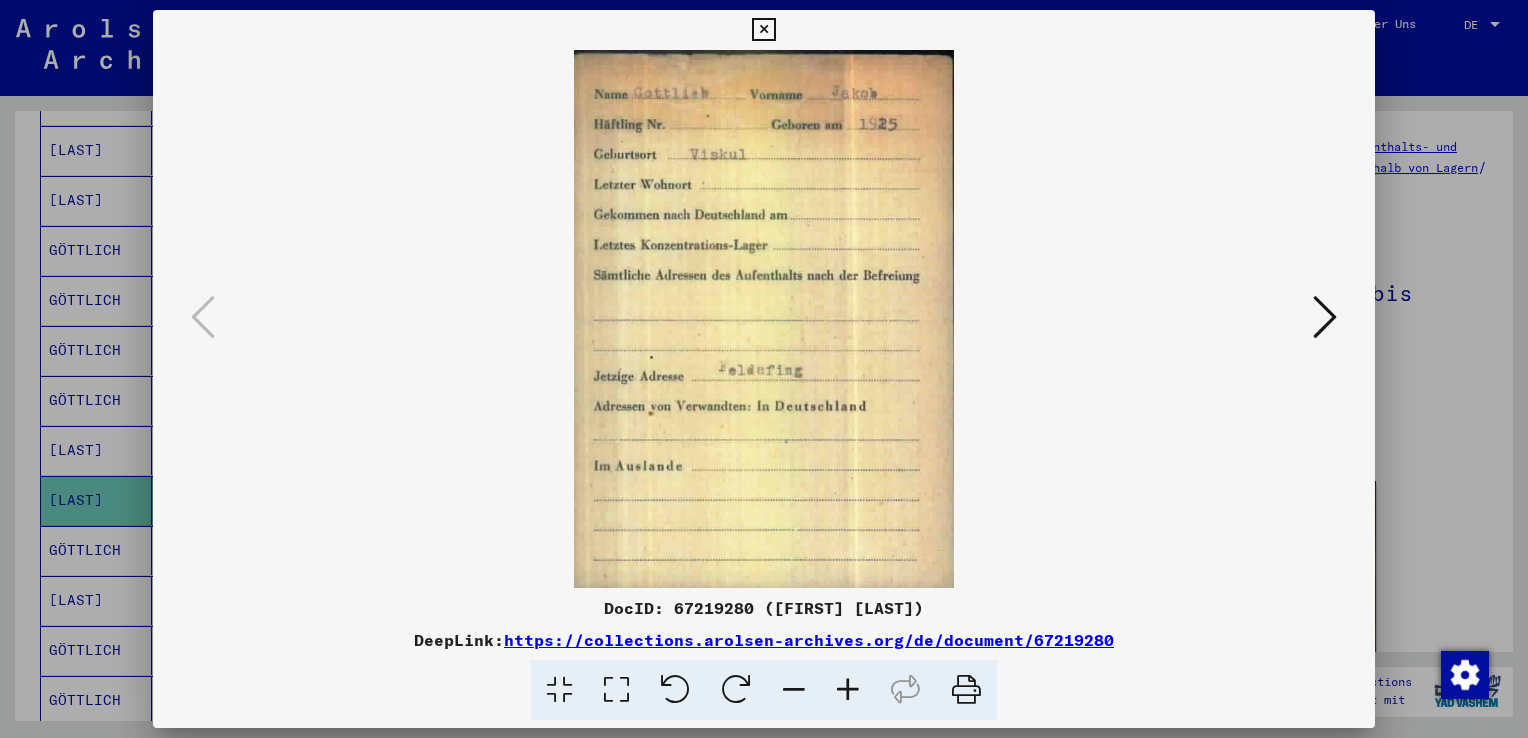 click at bounding box center (763, 30) 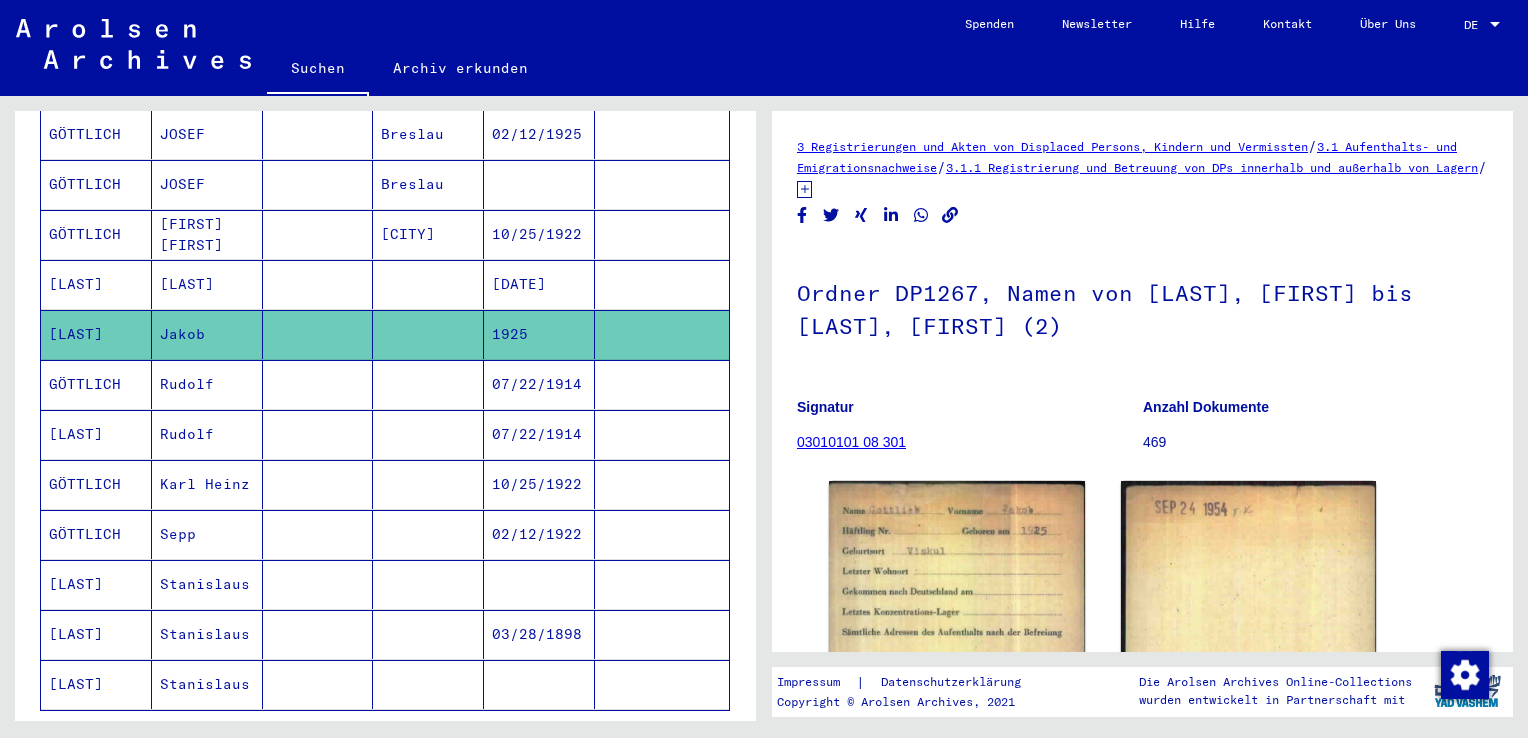 scroll, scrollTop: 1000, scrollLeft: 0, axis: vertical 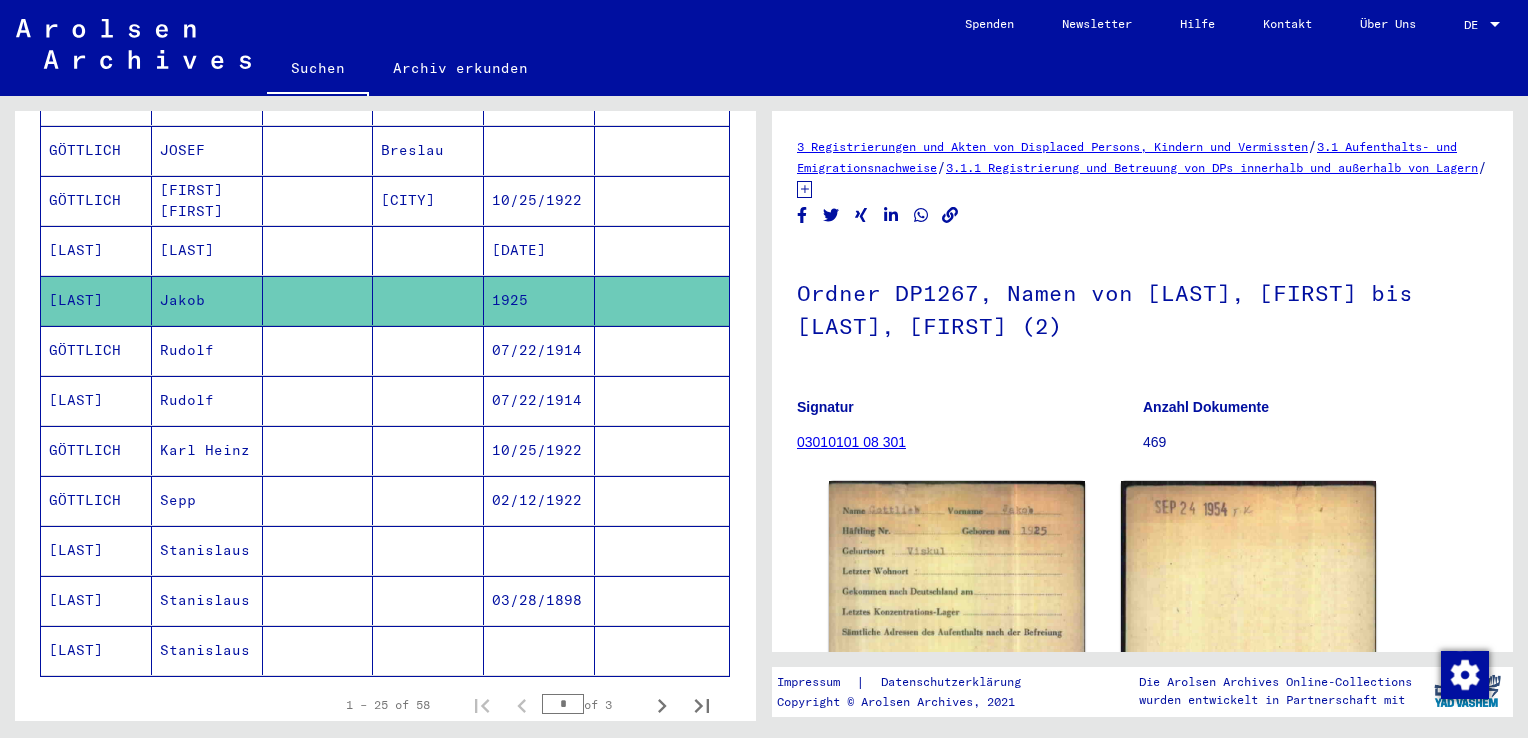 click on "Stanislaus" at bounding box center (207, 600) 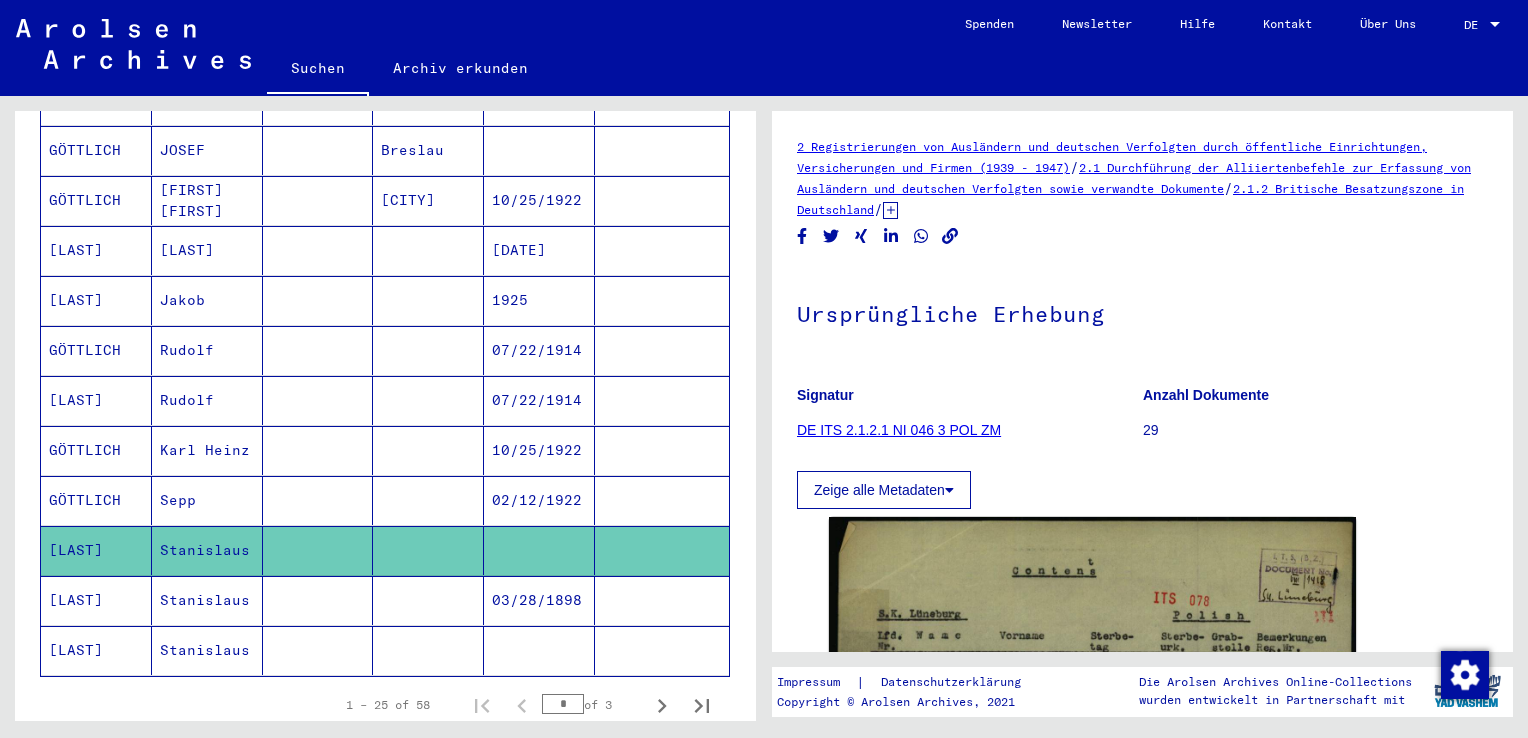 scroll, scrollTop: 0, scrollLeft: 0, axis: both 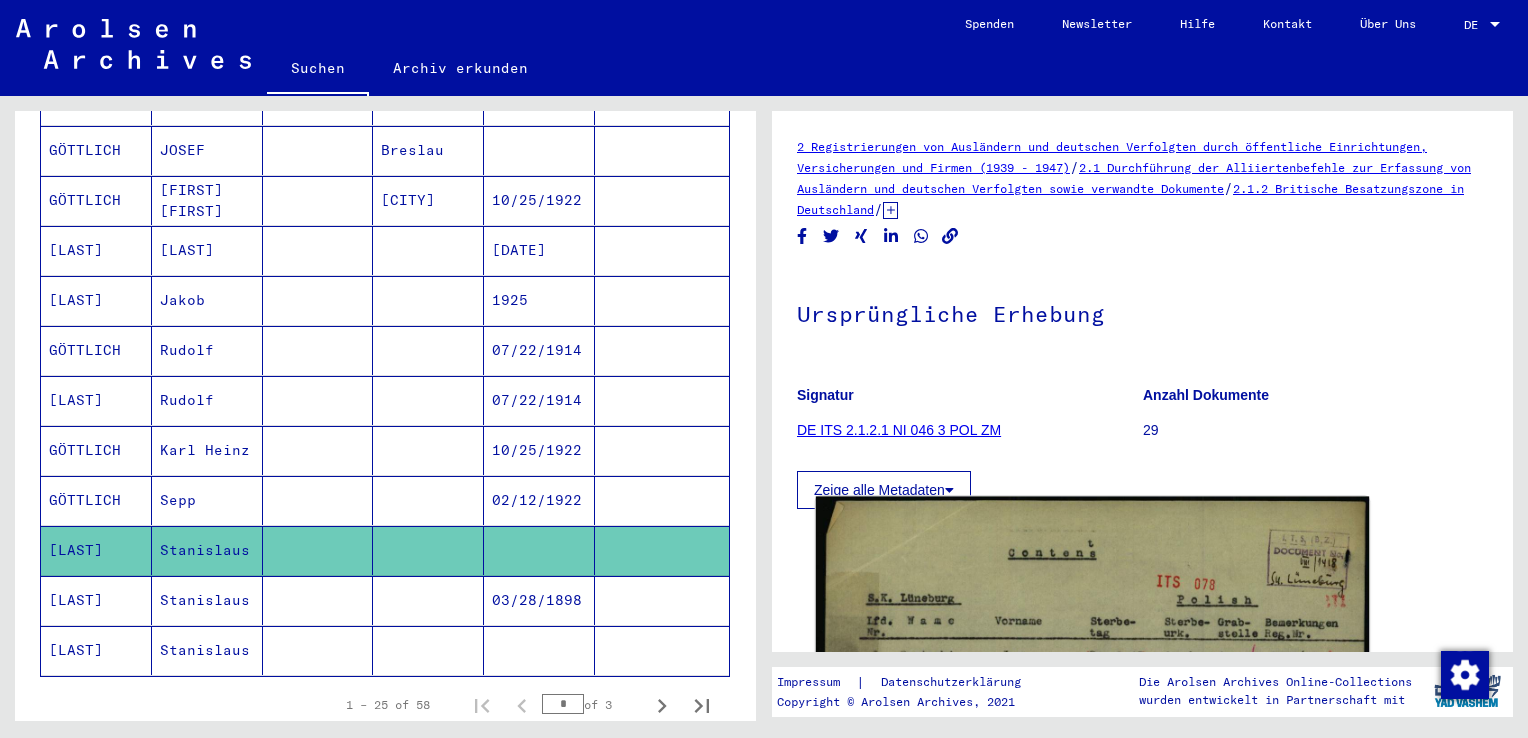 click 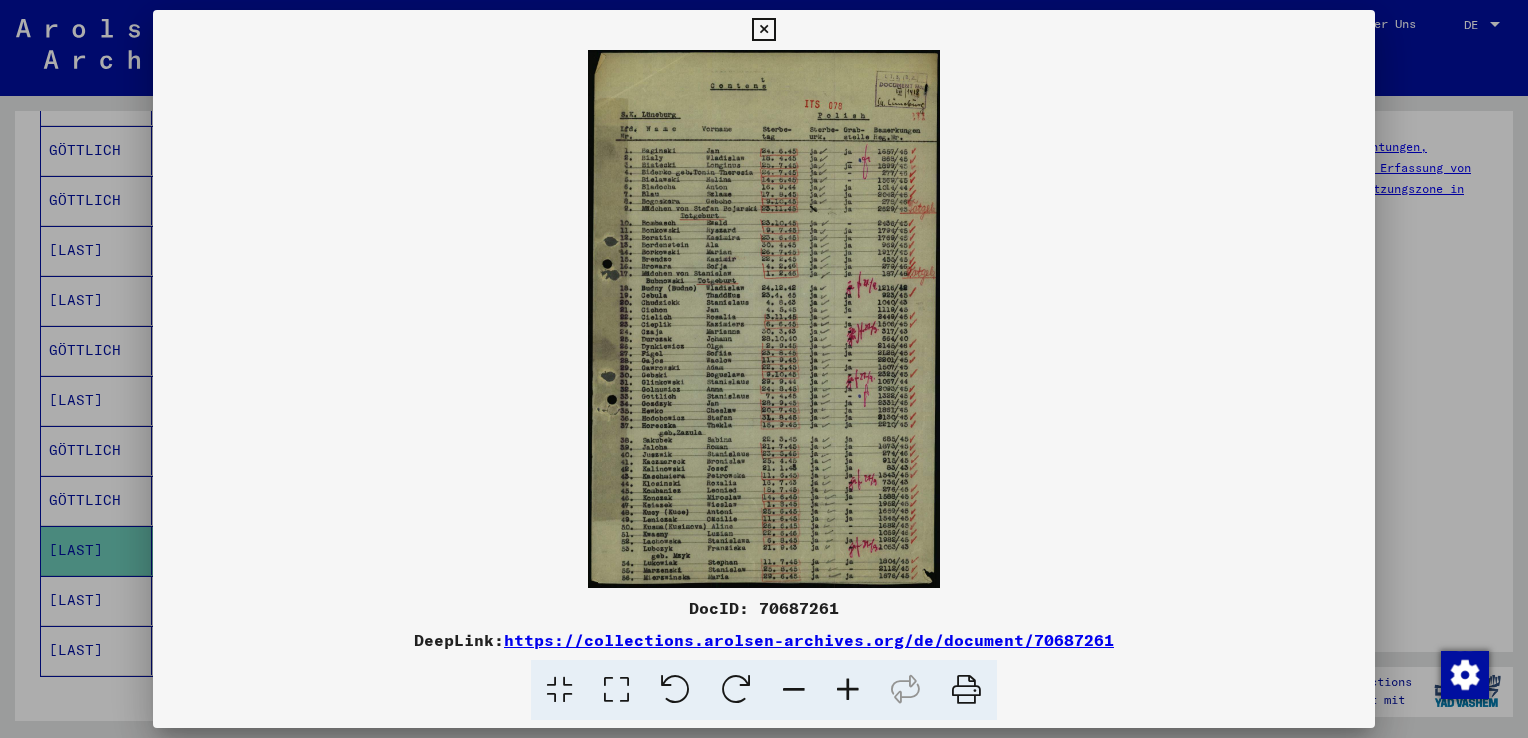 click at bounding box center (764, 319) 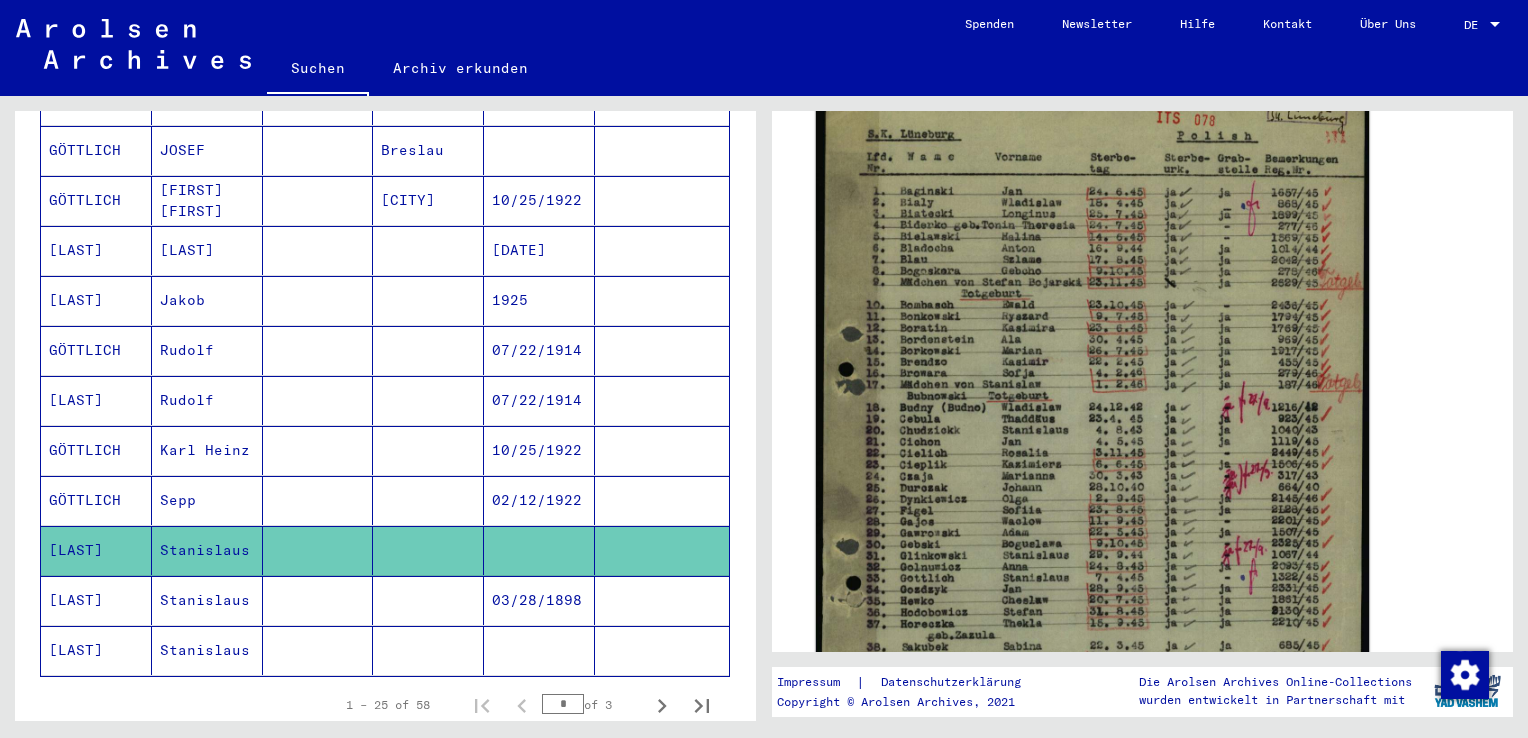 scroll, scrollTop: 500, scrollLeft: 0, axis: vertical 